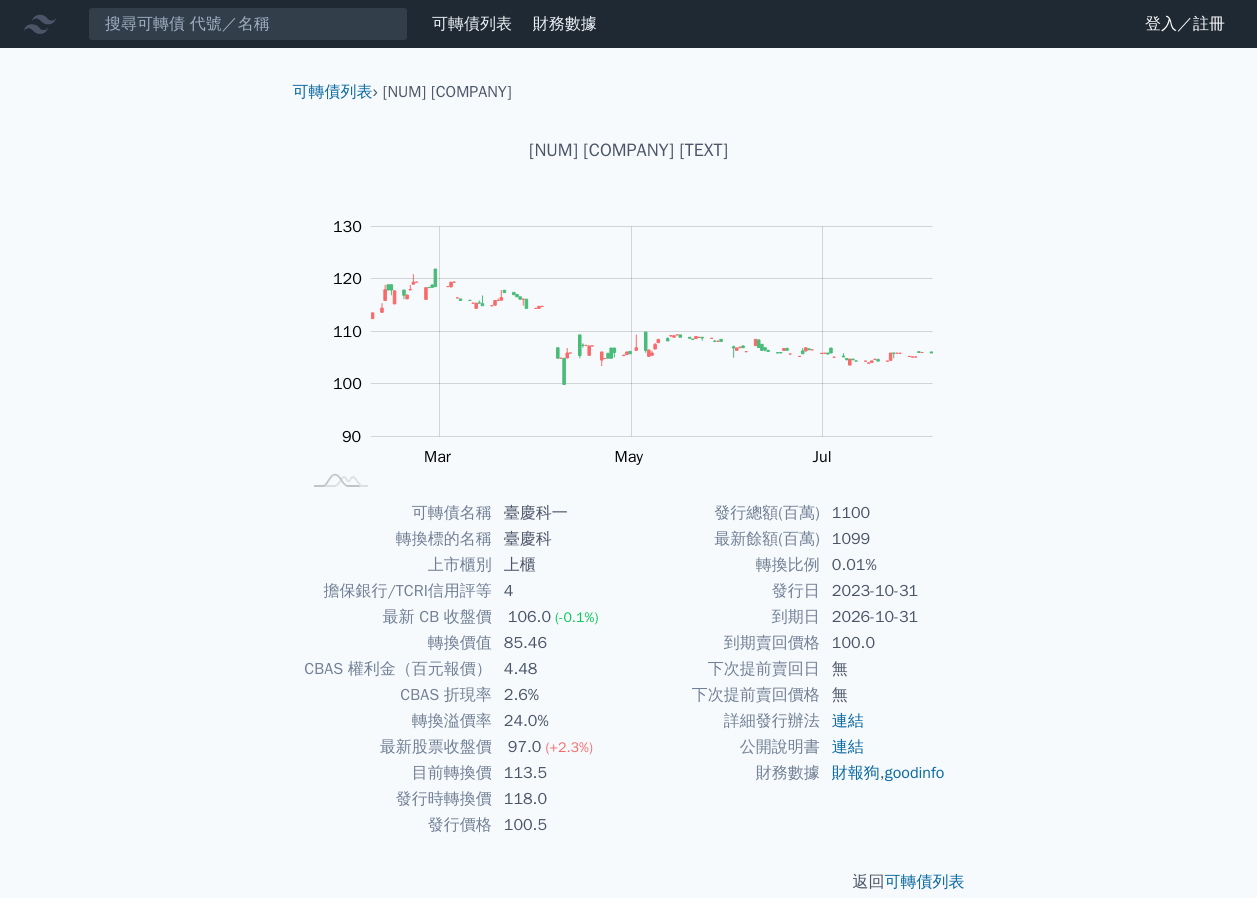 scroll, scrollTop: 0, scrollLeft: 0, axis: both 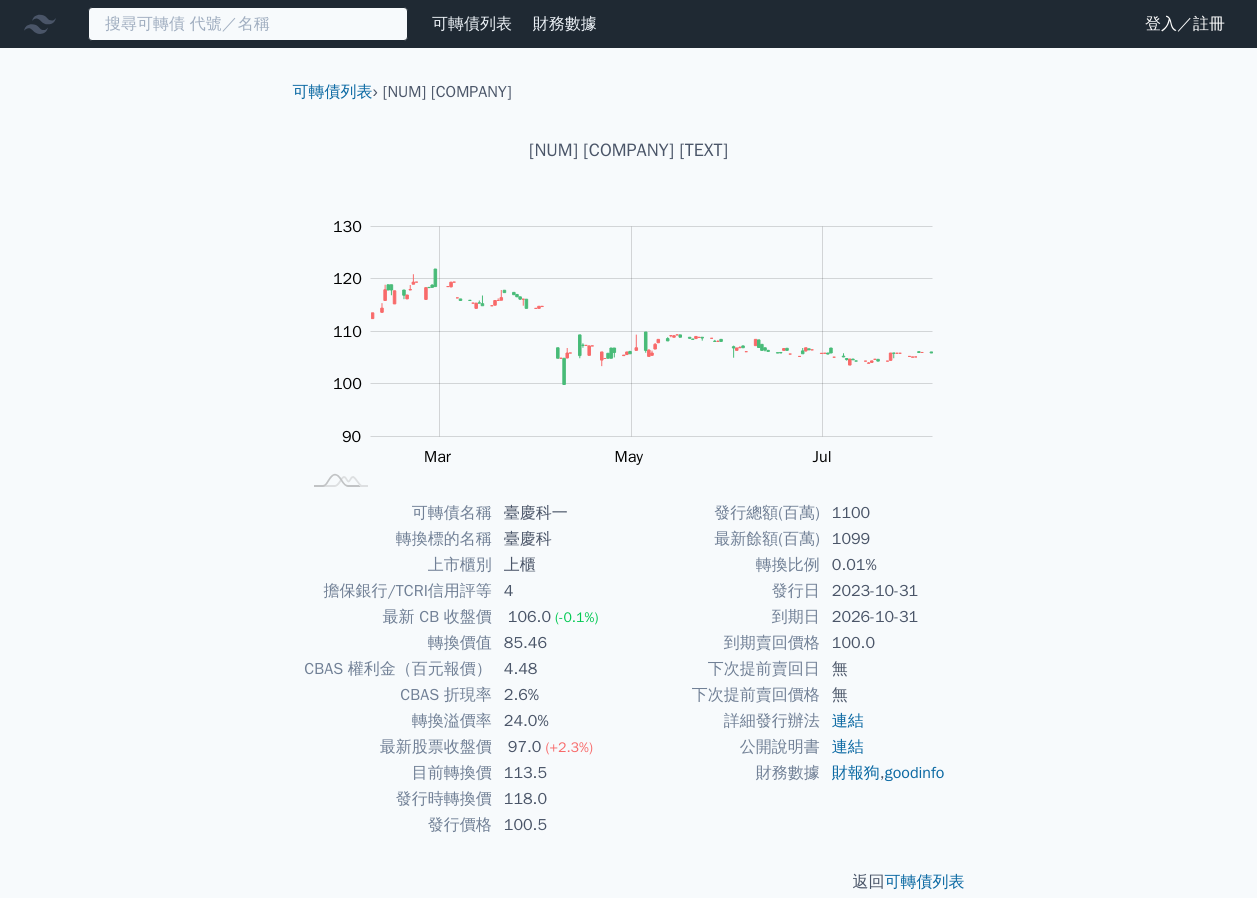 click at bounding box center [248, 24] 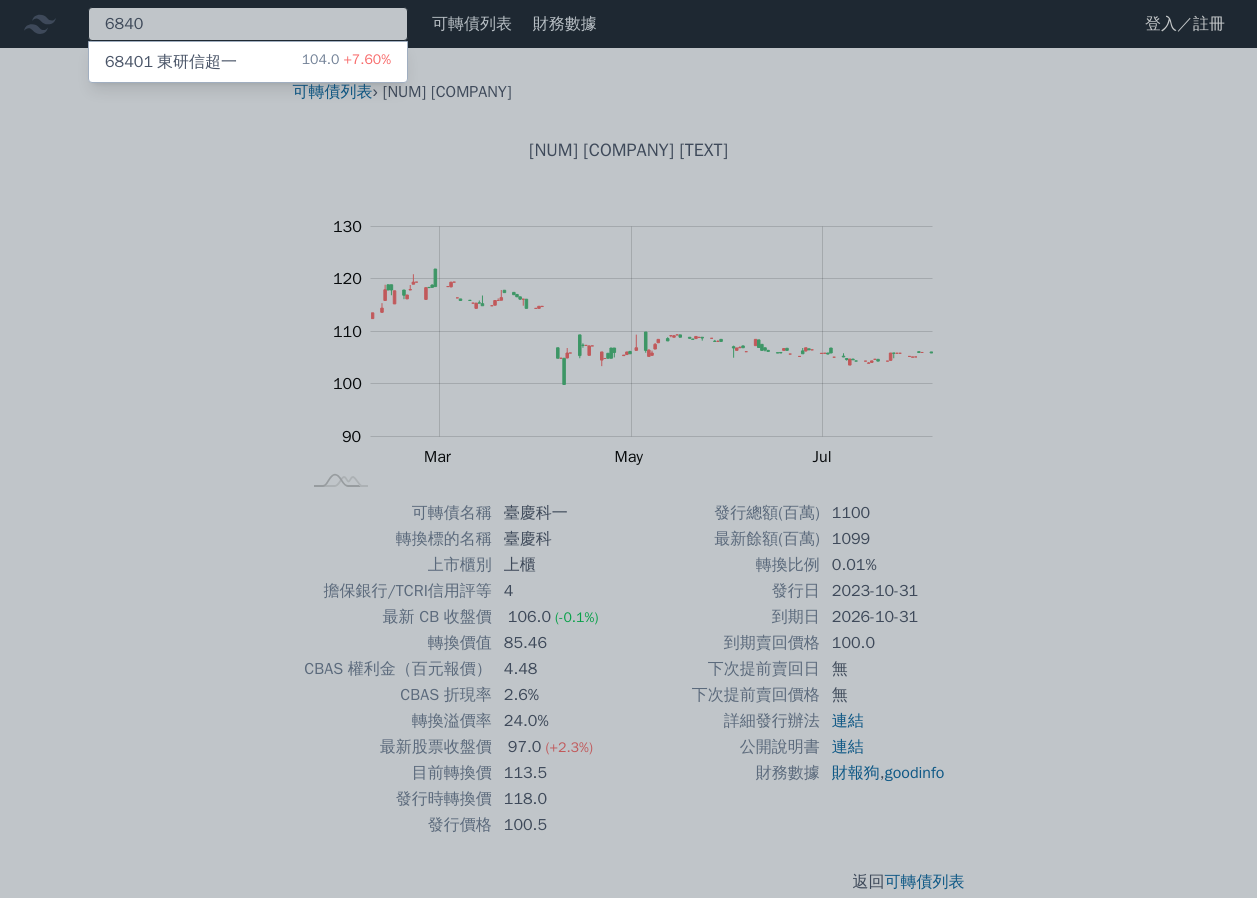 type on "6840" 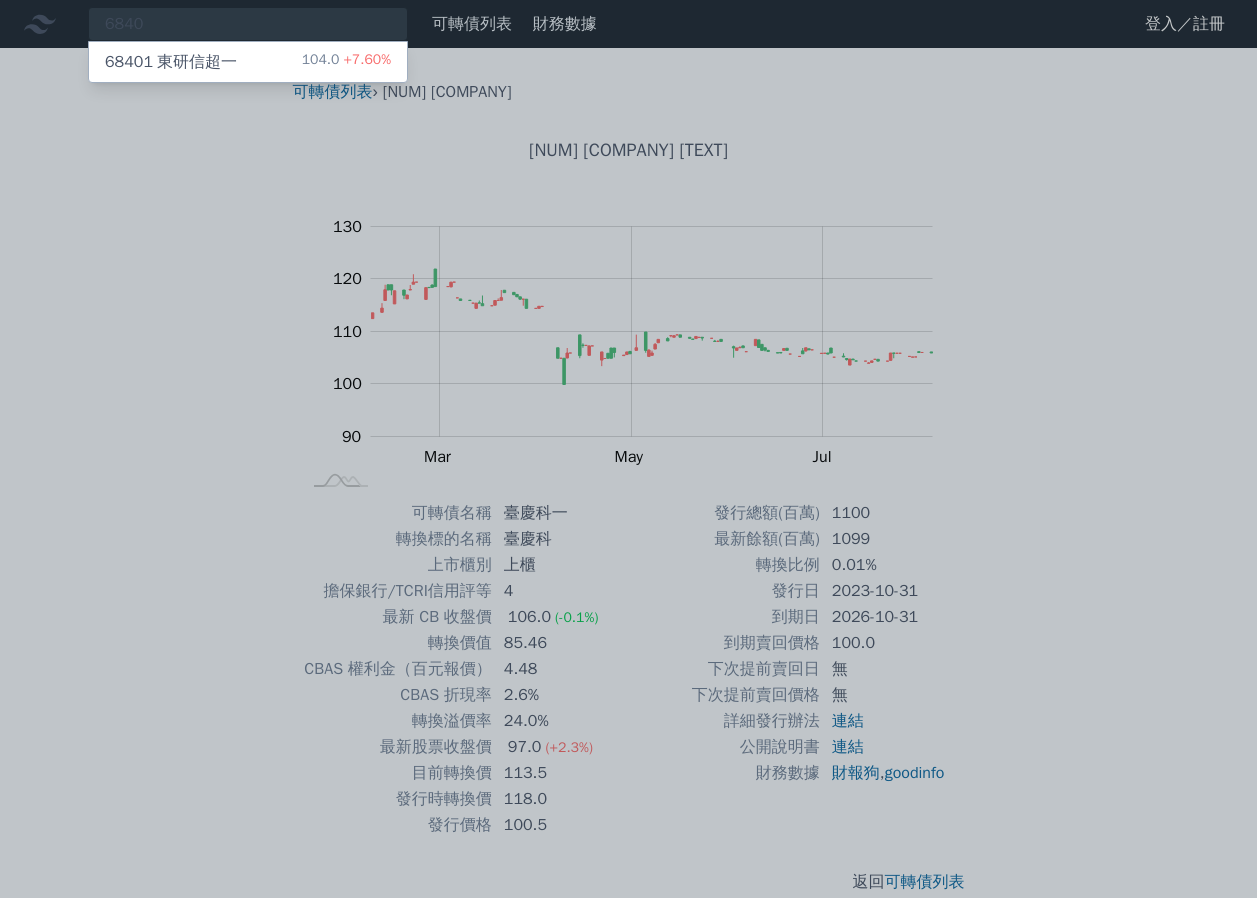 click on "104.0 +7.60%" at bounding box center (346, 62) 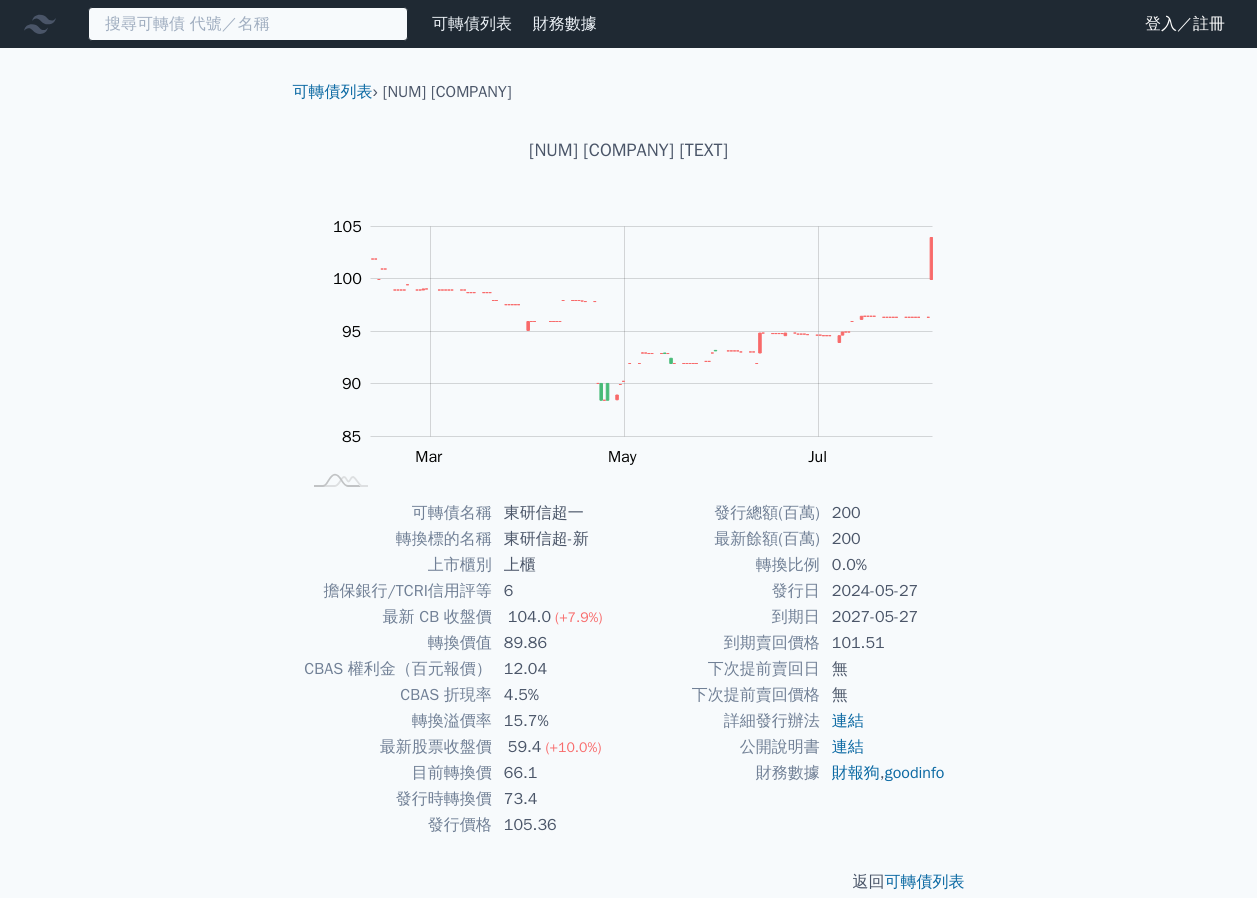 click at bounding box center [248, 24] 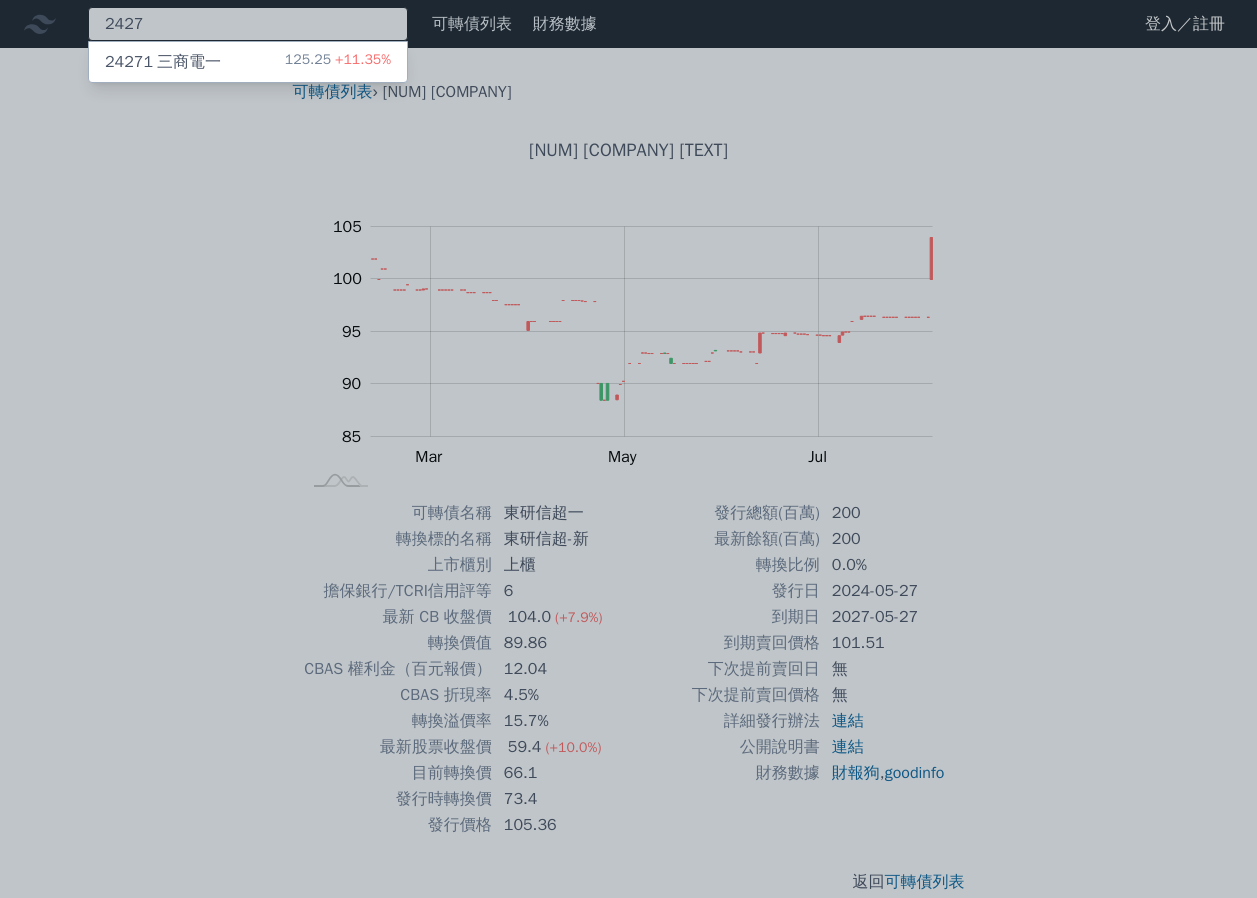 type on "2427" 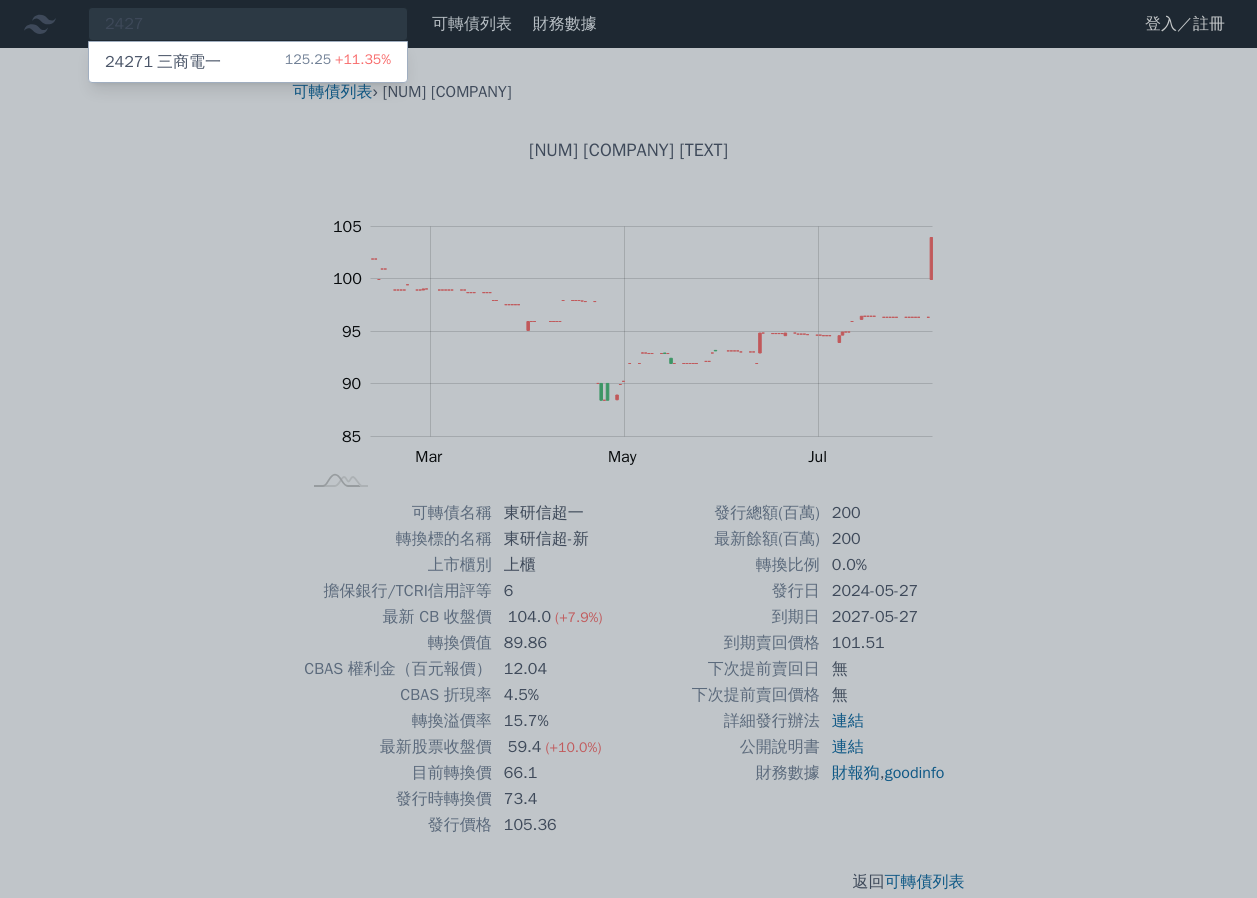click on "125.25 +11.35%" at bounding box center (338, 62) 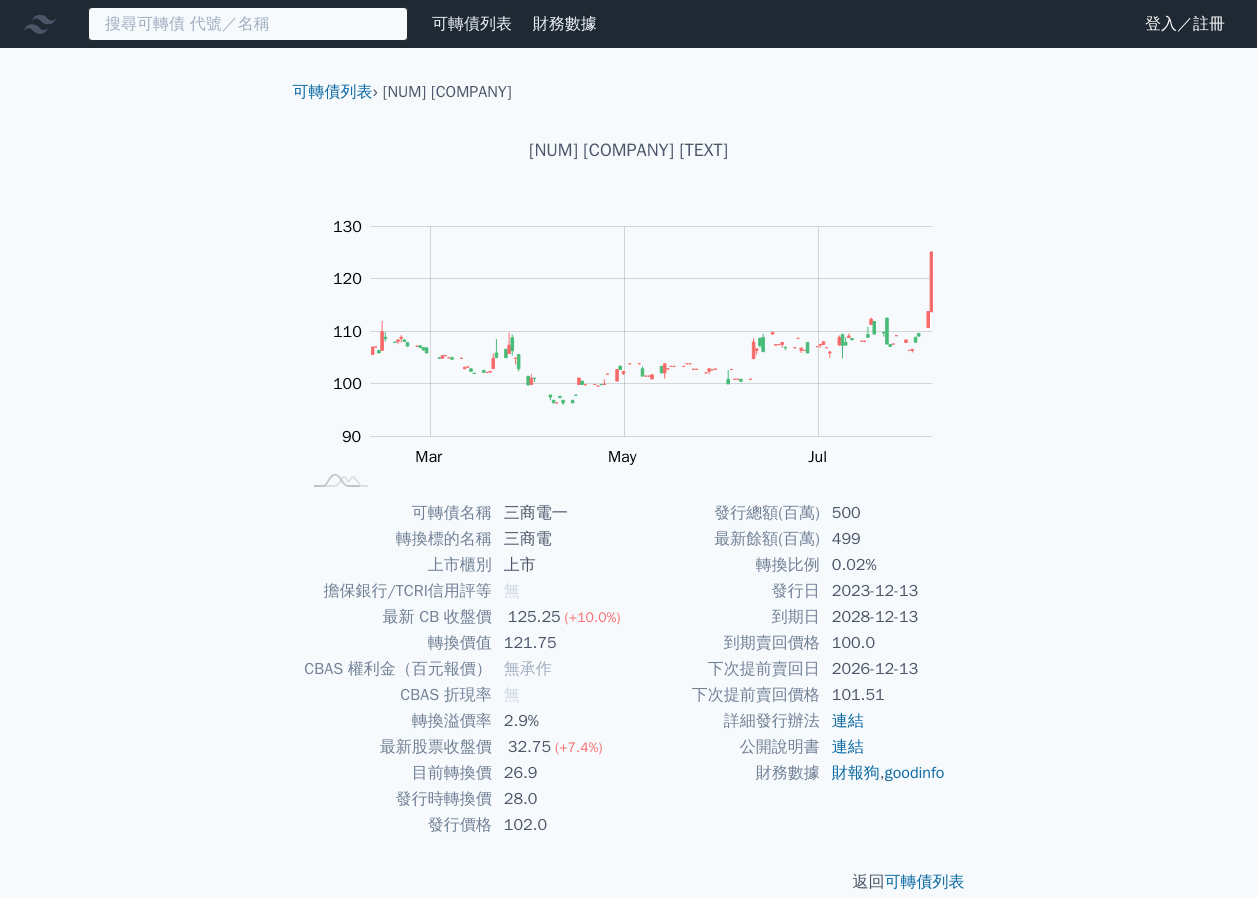 click at bounding box center [248, 24] 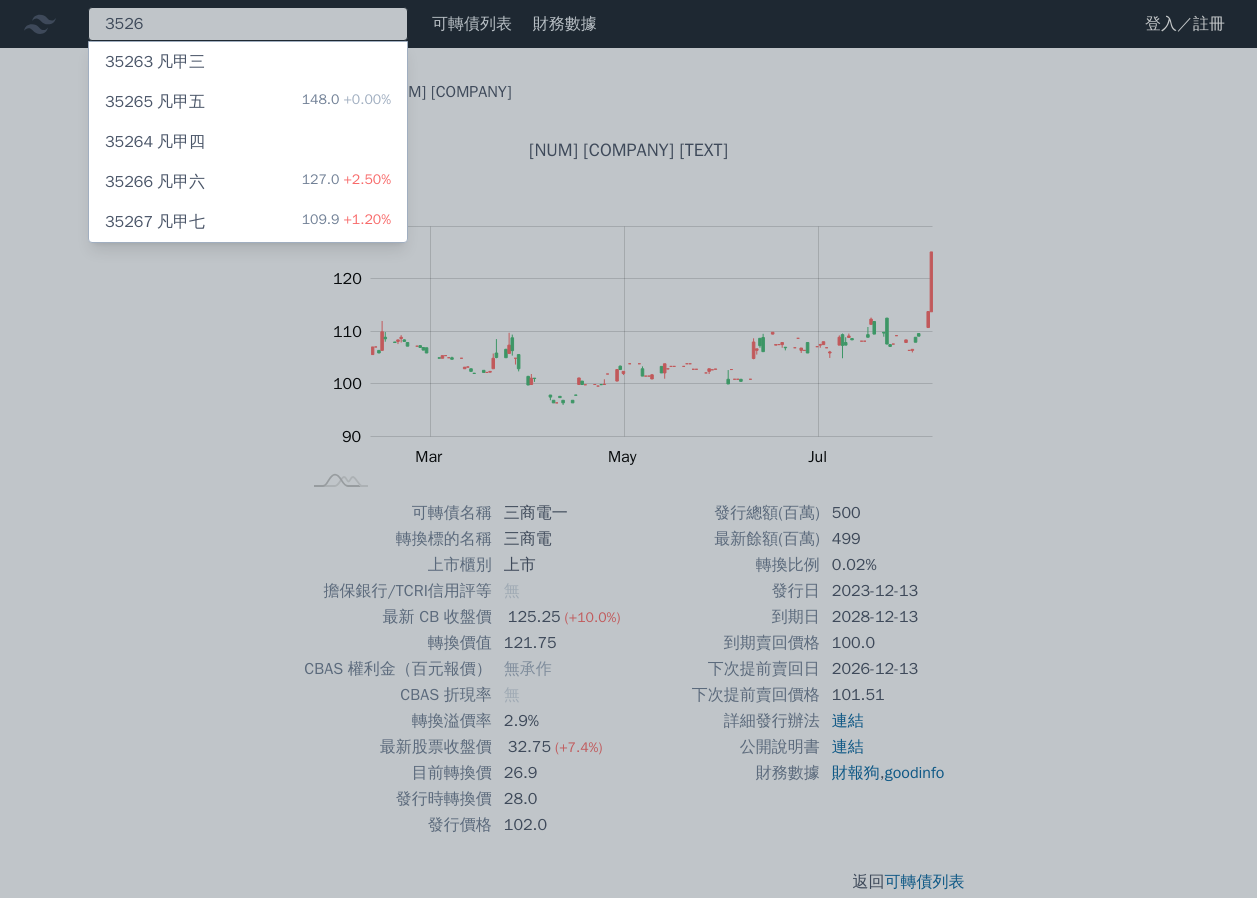 type on "3526" 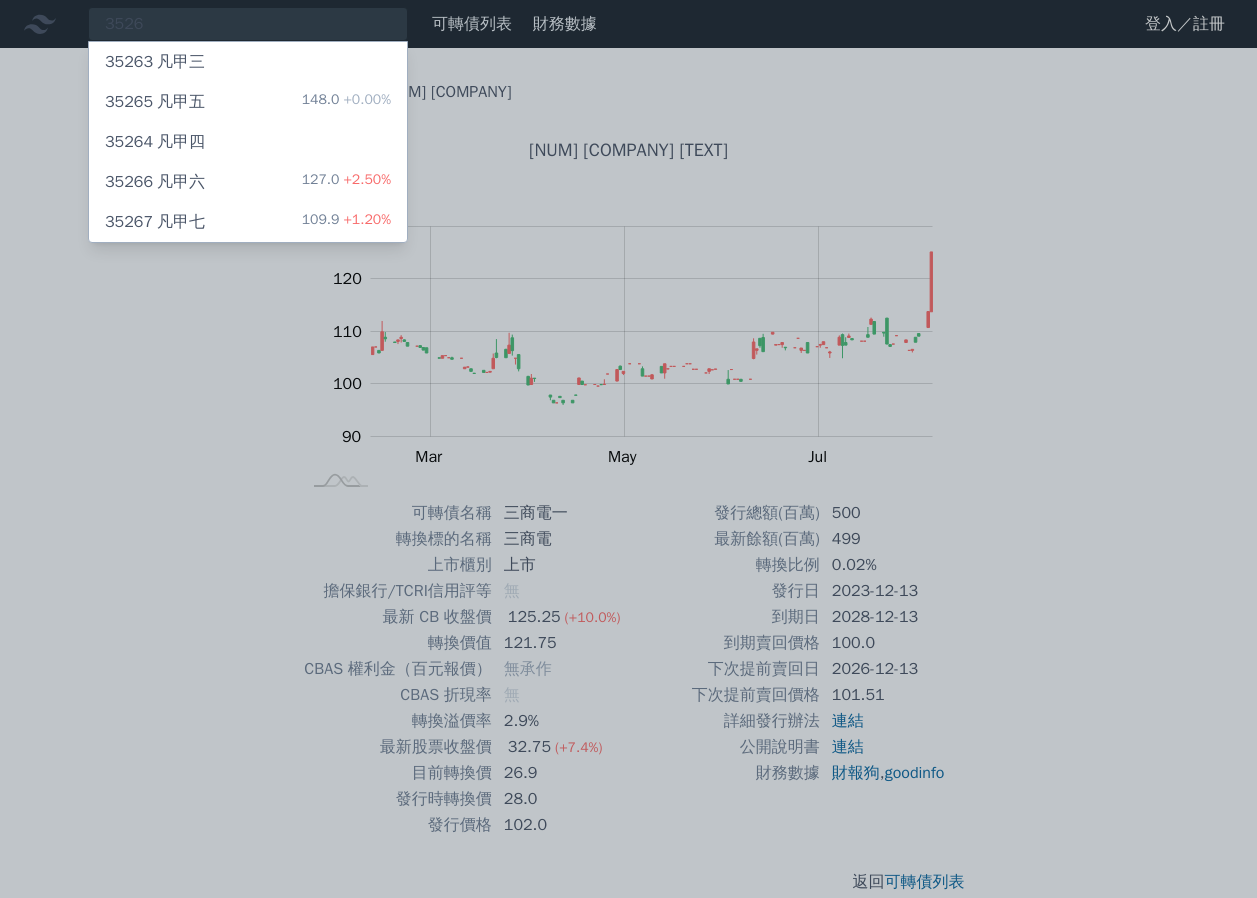 click on "[NUM] [COMPANY]
109.9 +1.20%" at bounding box center [248, 222] 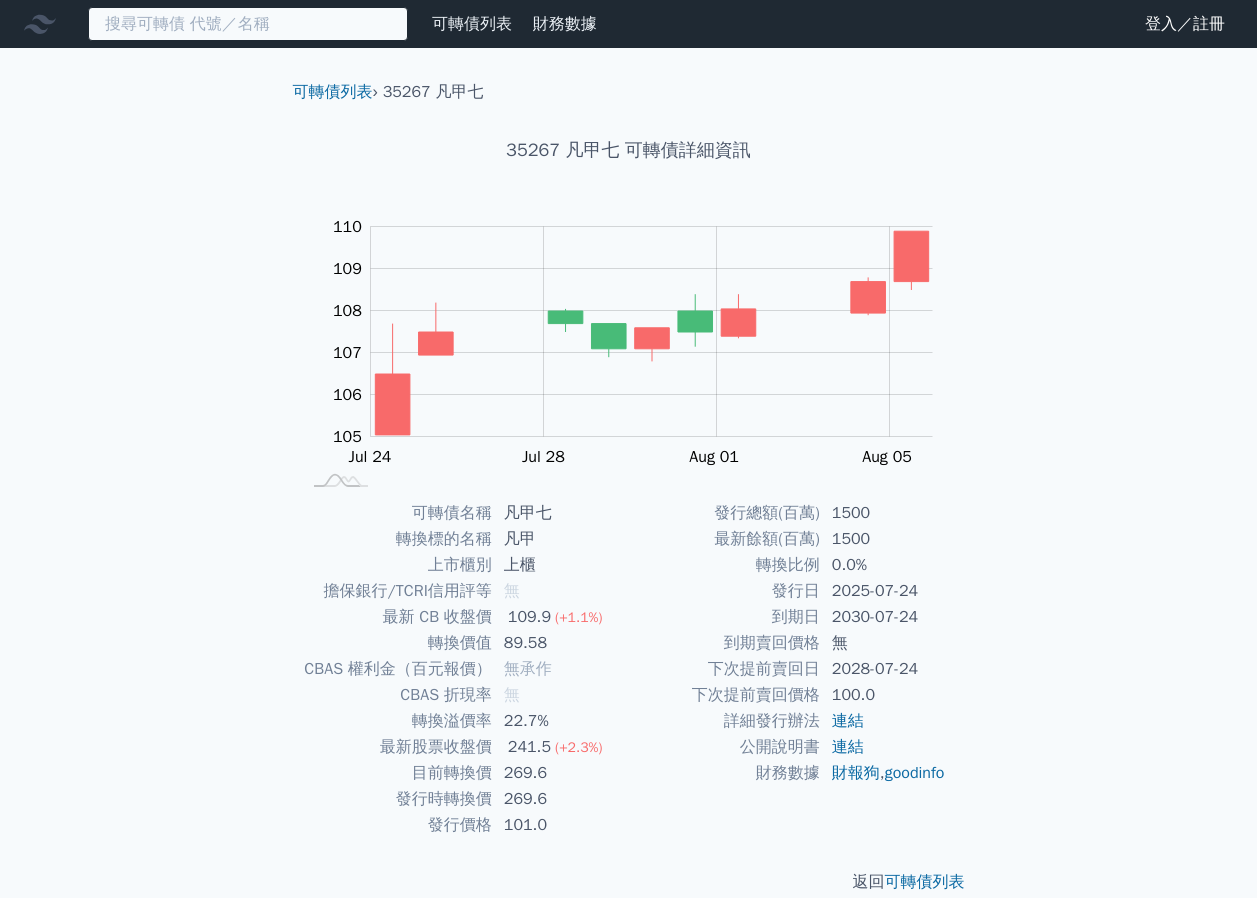 drag, startPoint x: 234, startPoint y: 30, endPoint x: 234, endPoint y: 13, distance: 17 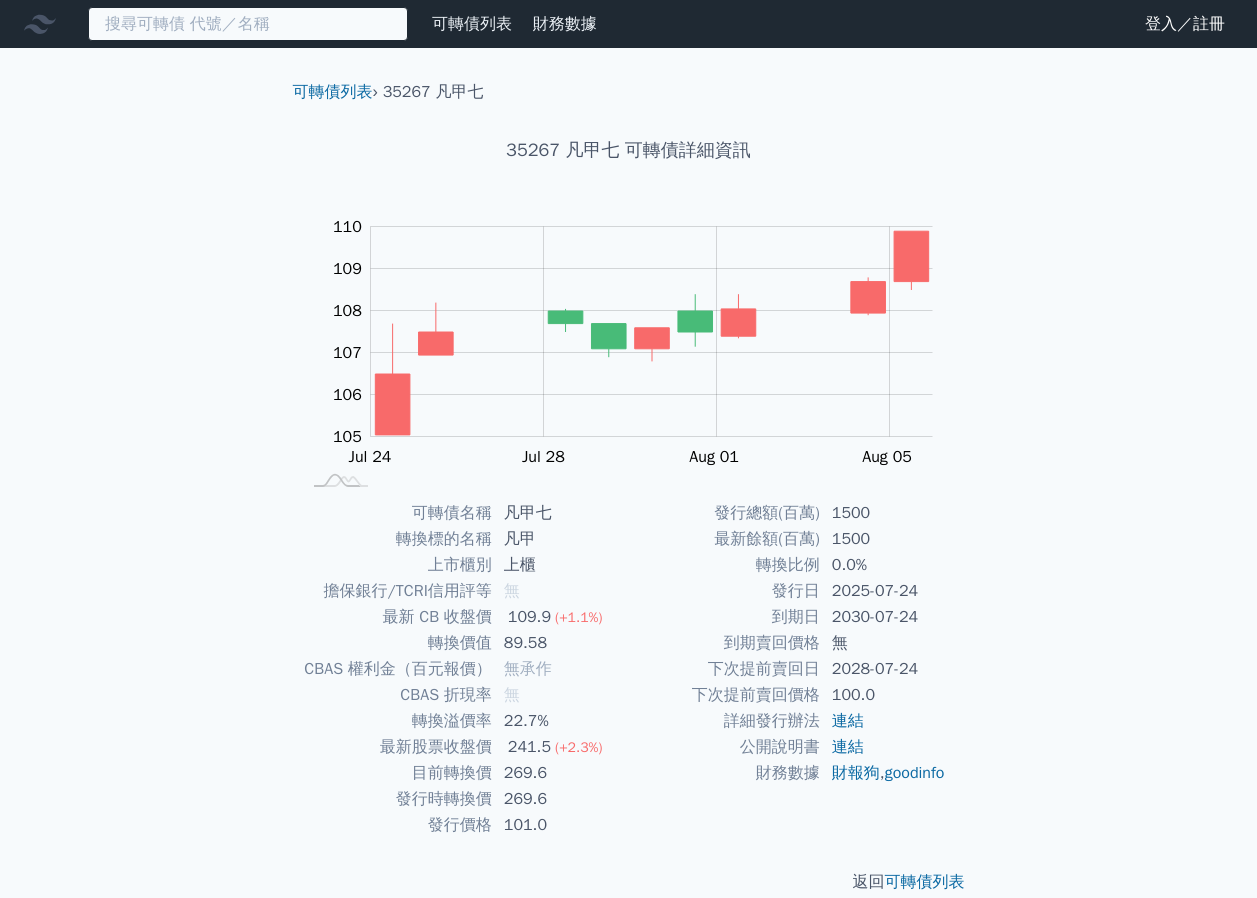 click at bounding box center [248, 24] 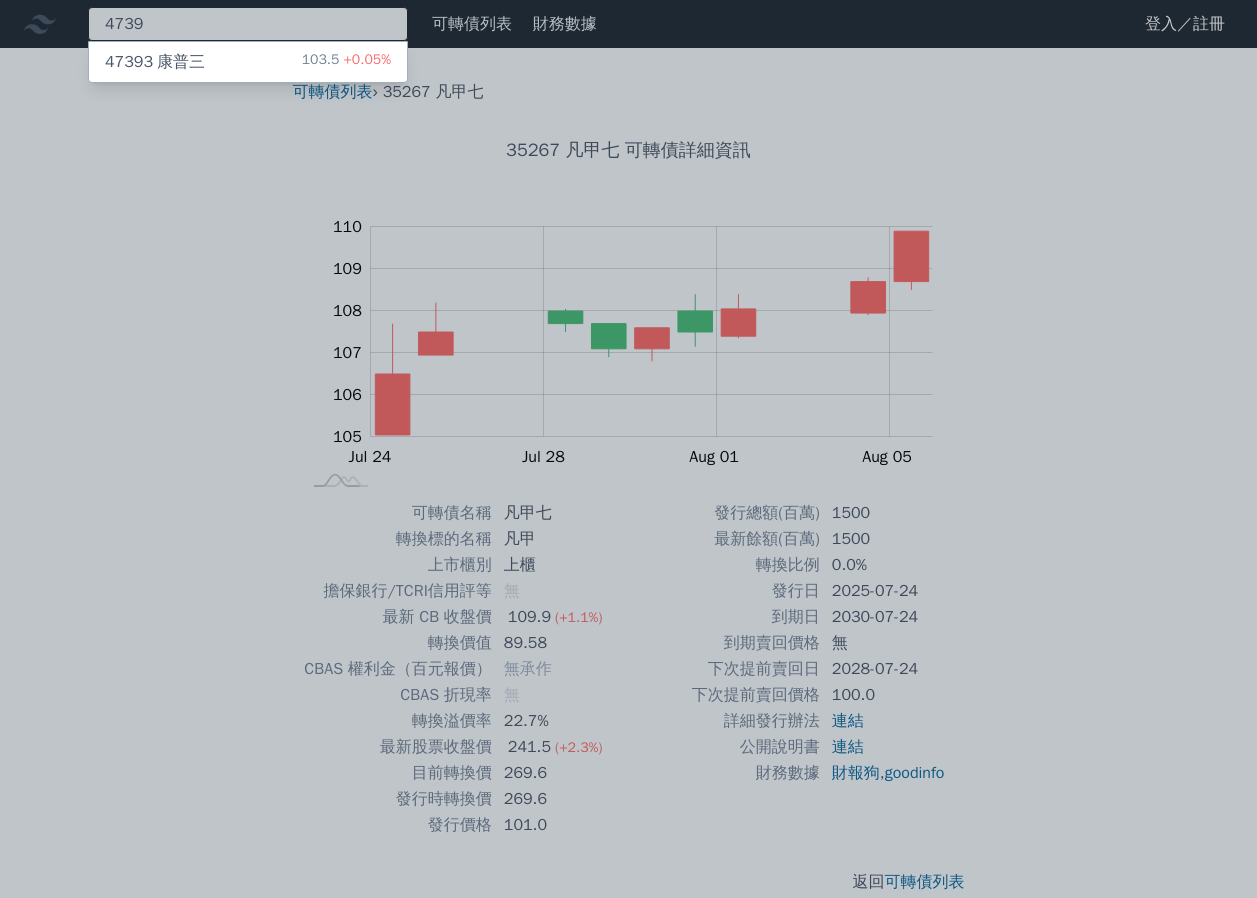 type on "4739" 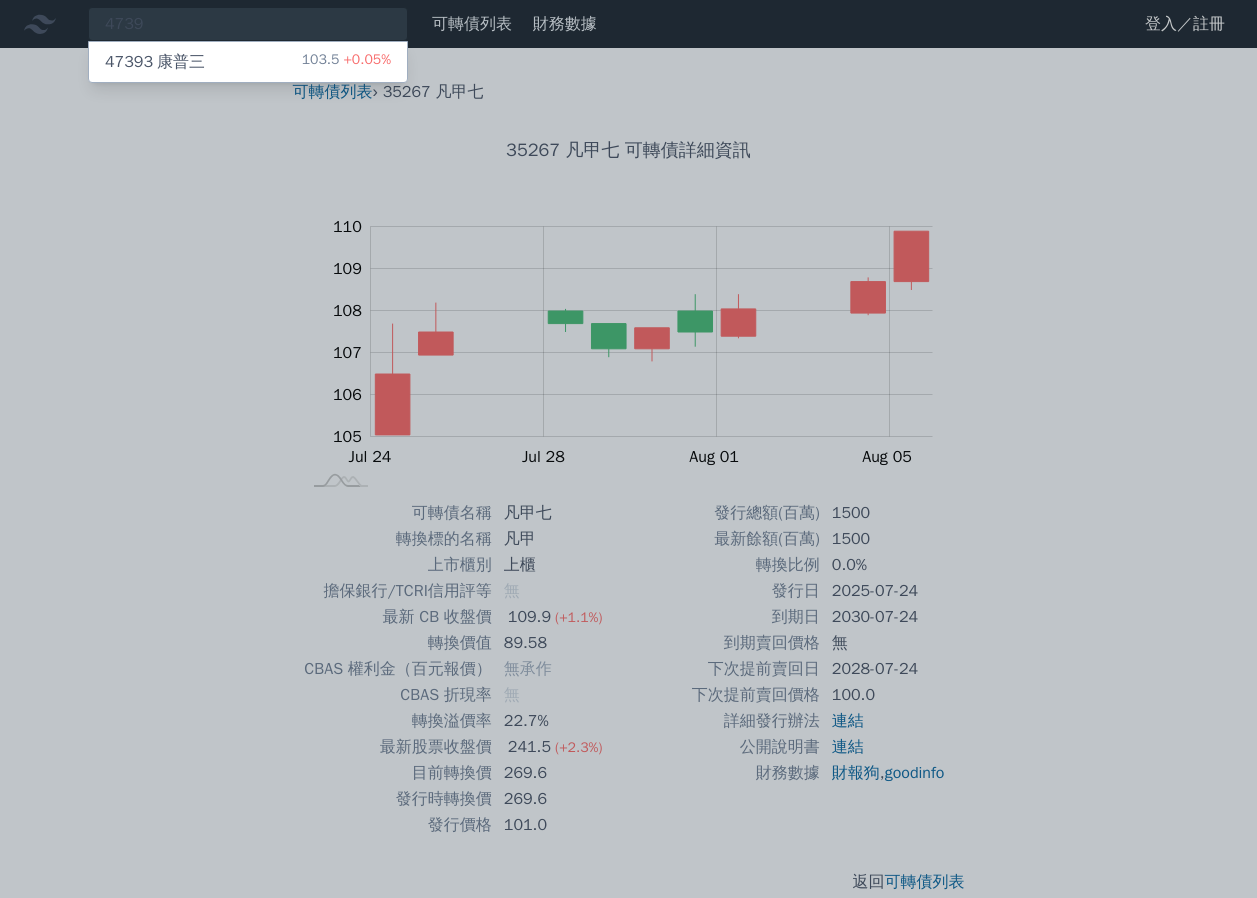 click on "[NUM] [COMPANY]
103.5 +0.05%" at bounding box center (248, 62) 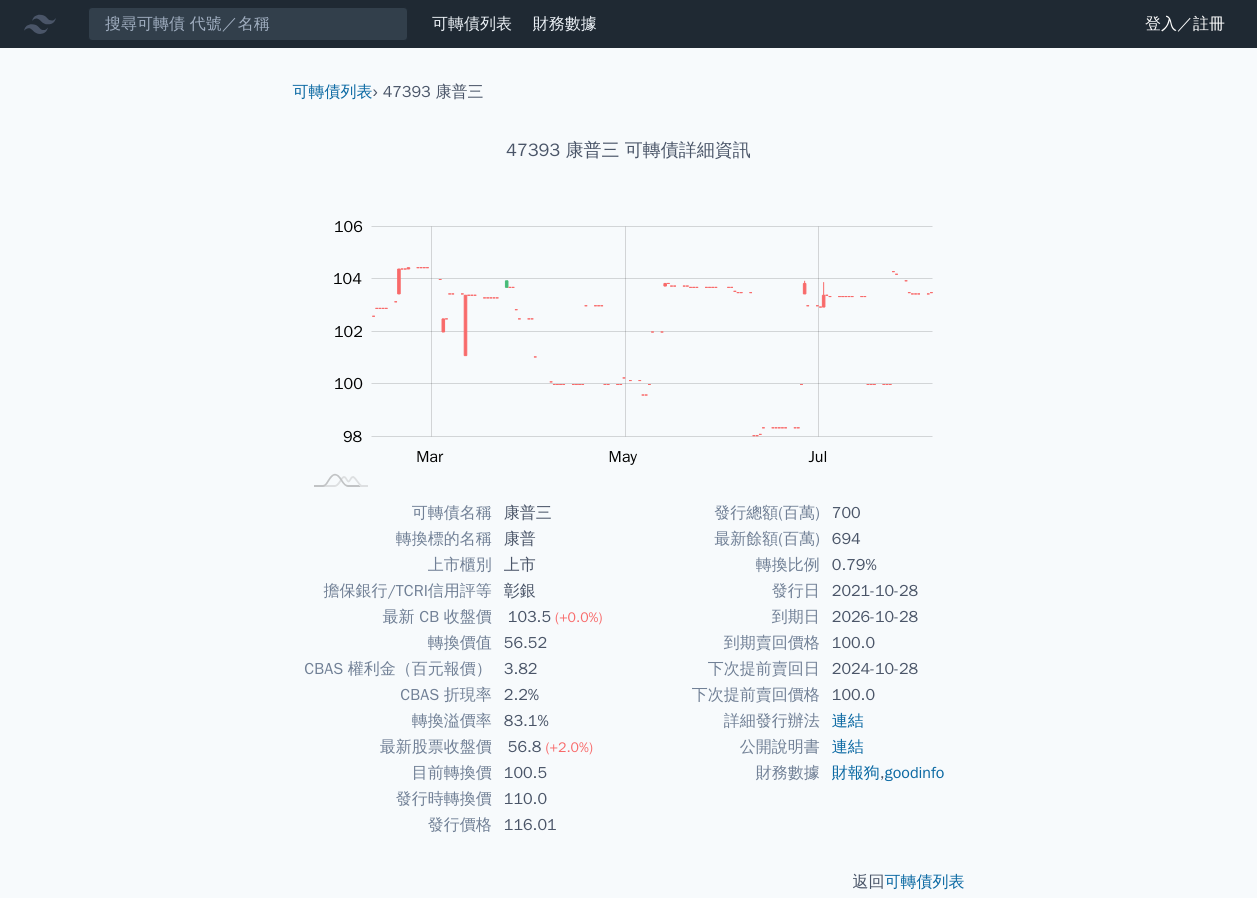 scroll, scrollTop: 28, scrollLeft: 0, axis: vertical 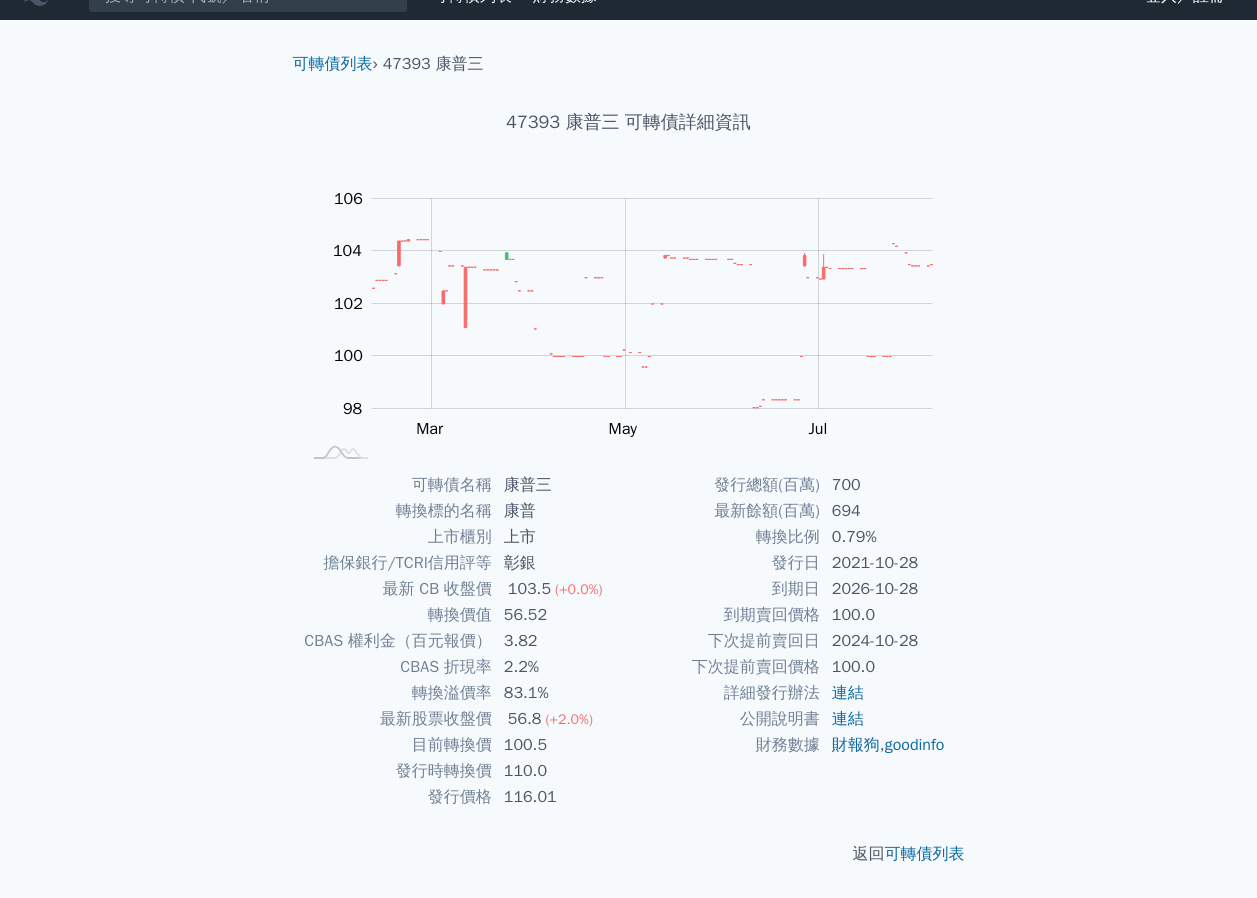 click on "[TEXT]
[TEXT]
[TEXT]
[TEXT]
[TEXT]
[TEXT]
[TEXT]  ›
[NUM] [COMPANY]
[NUM] [COMPANY] [TEXT]
Zoom Out 104 96 97 98 99 100 101 102 108 104 106 94 L Jan 2025 Mar May Jul Sep 100%" at bounding box center (628, 435) 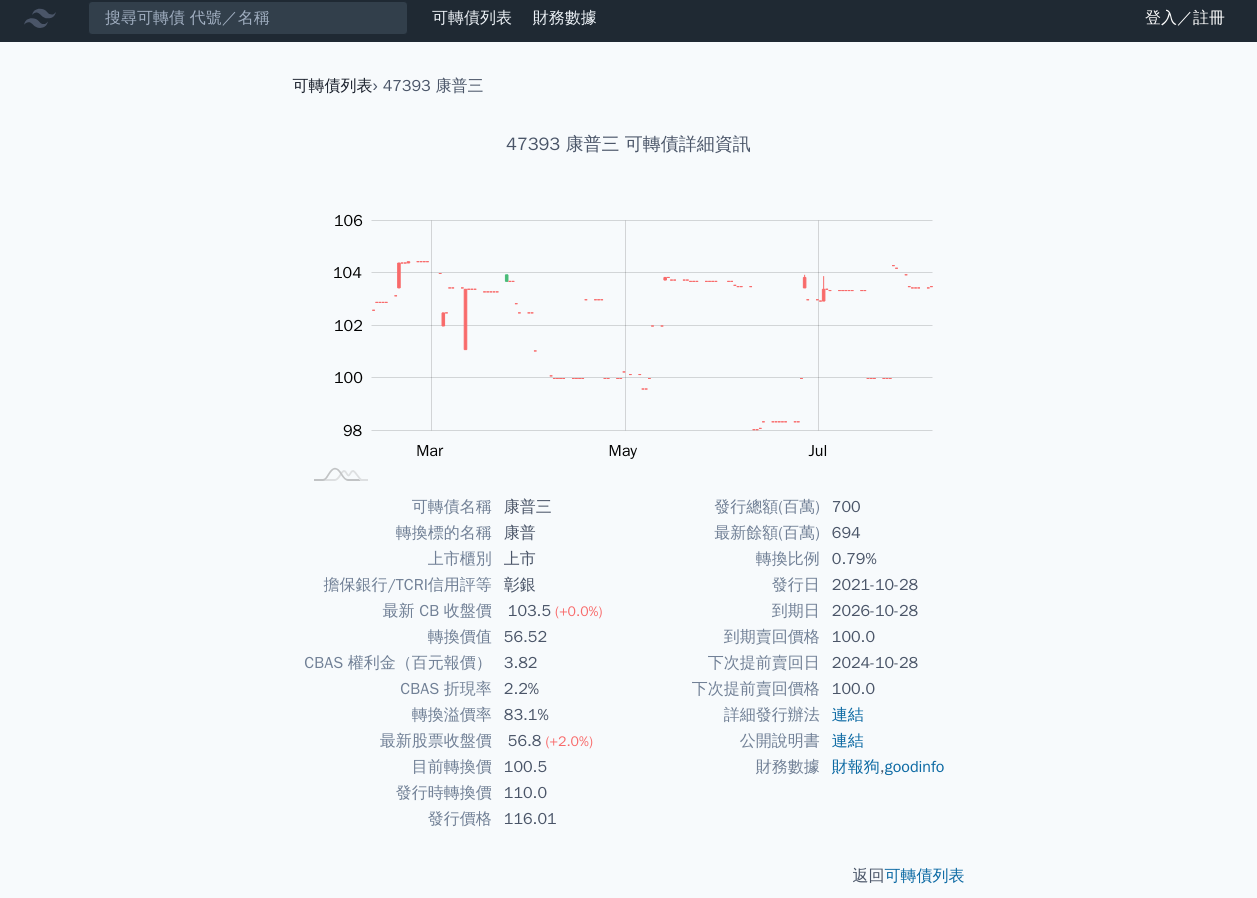 scroll, scrollTop: 0, scrollLeft: 0, axis: both 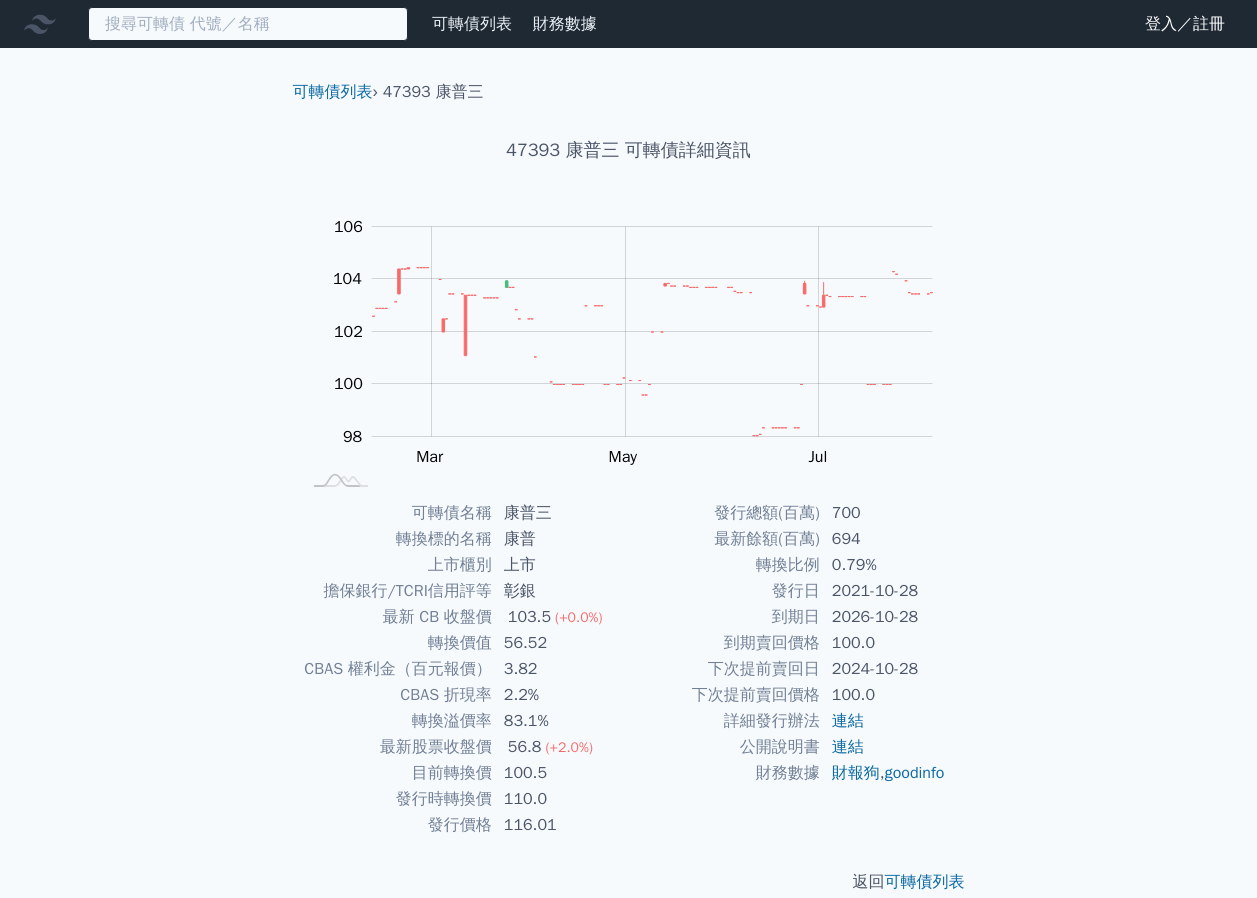 click at bounding box center [248, 24] 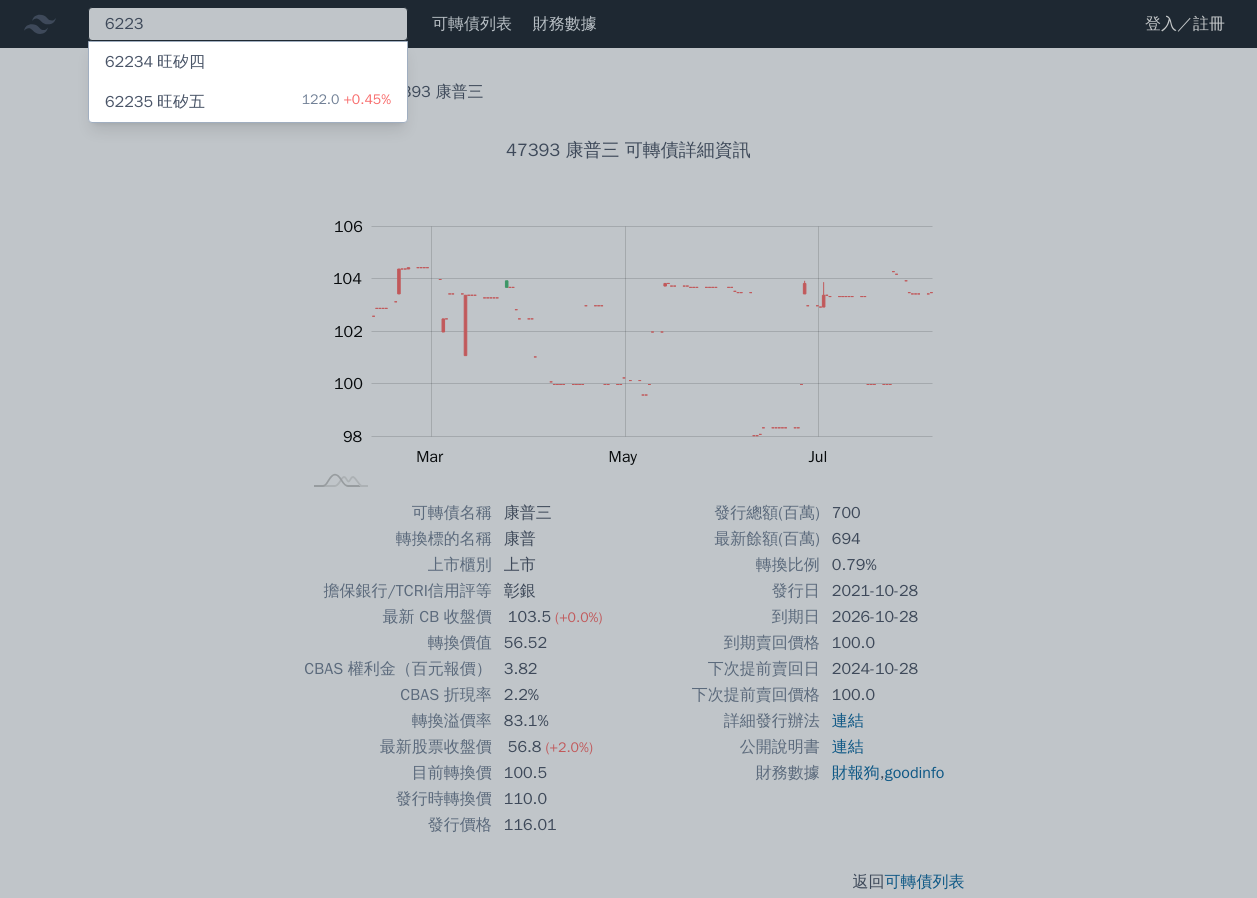 type on "6223" 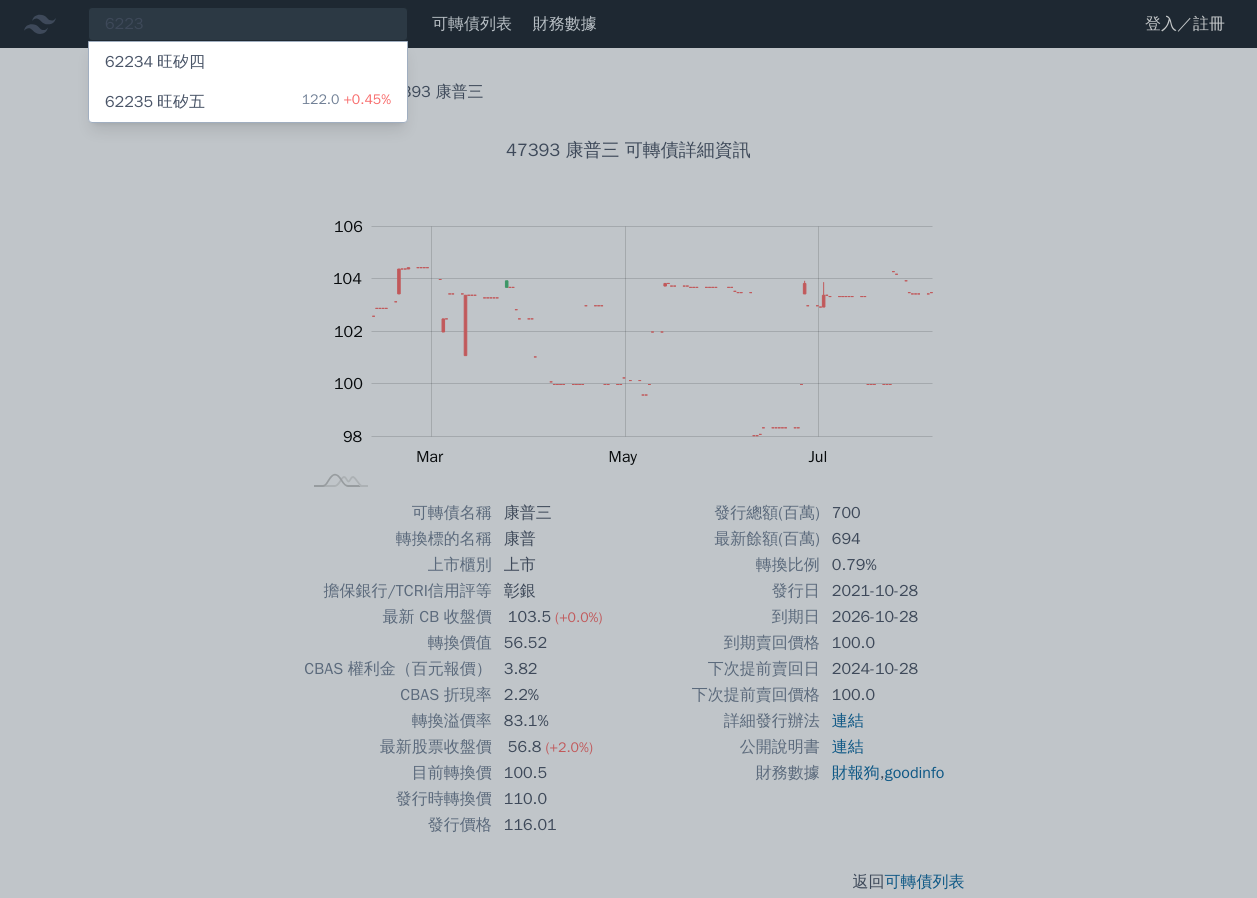 click on "[NUM] [COMPANY]
122.0 +0.45%" at bounding box center [248, 102] 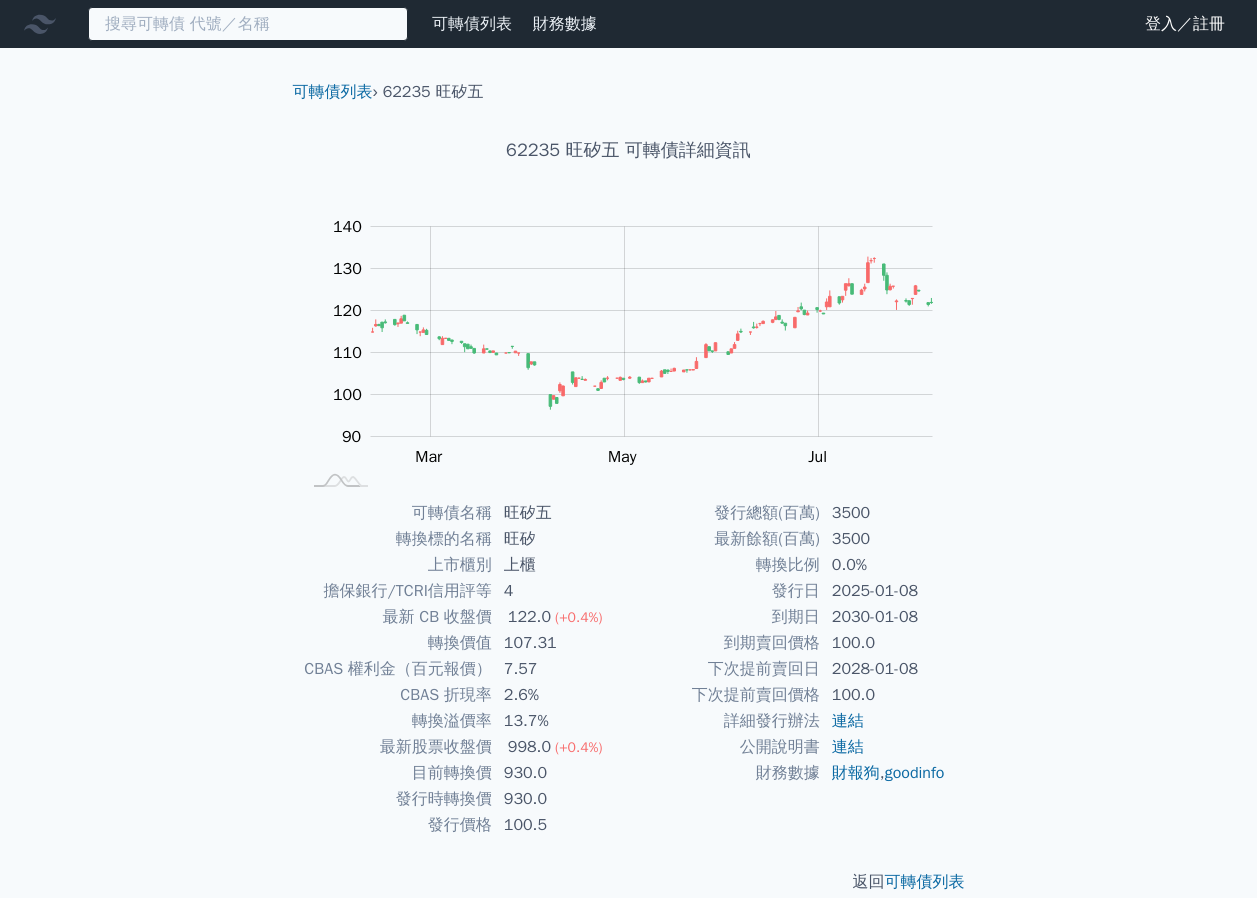 click at bounding box center [248, 24] 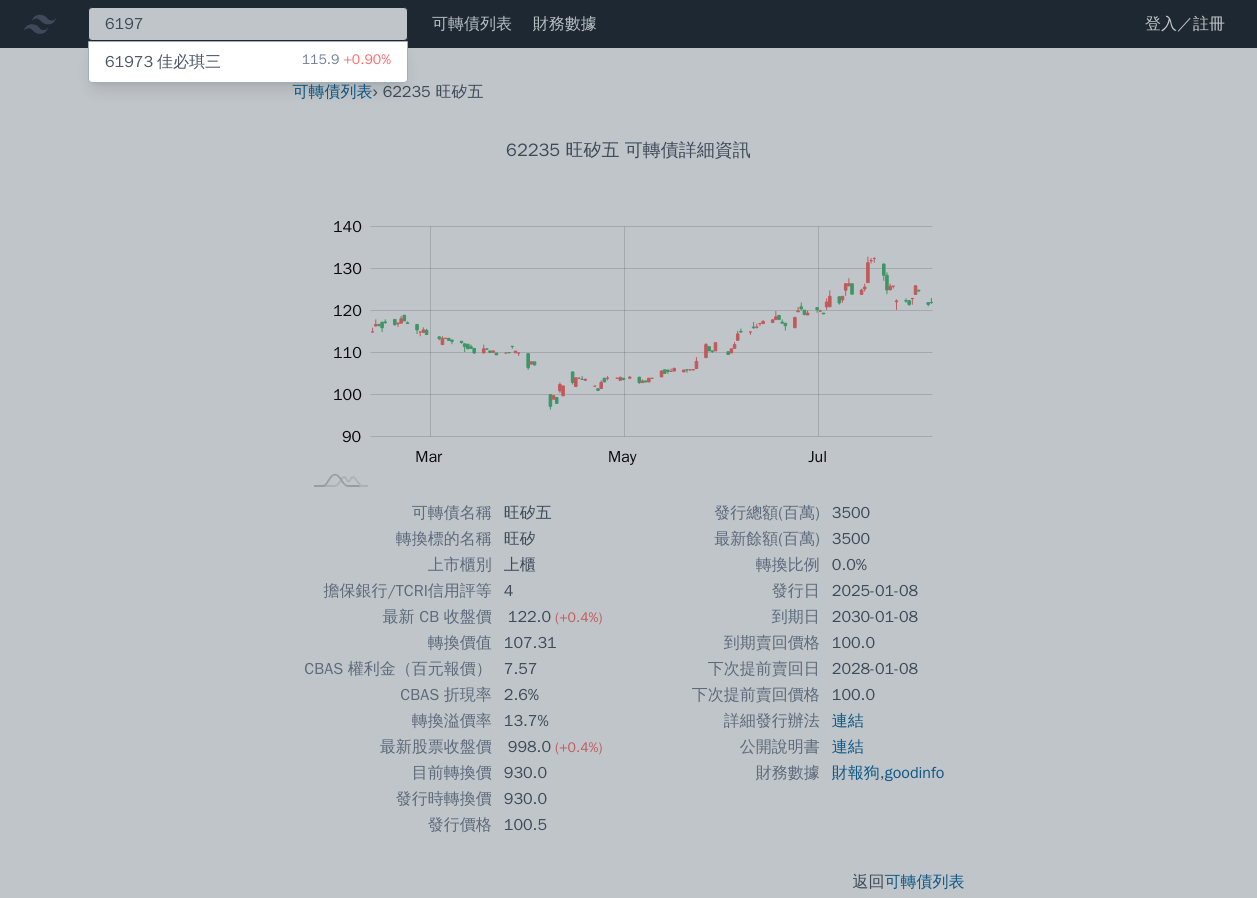 type on "6197" 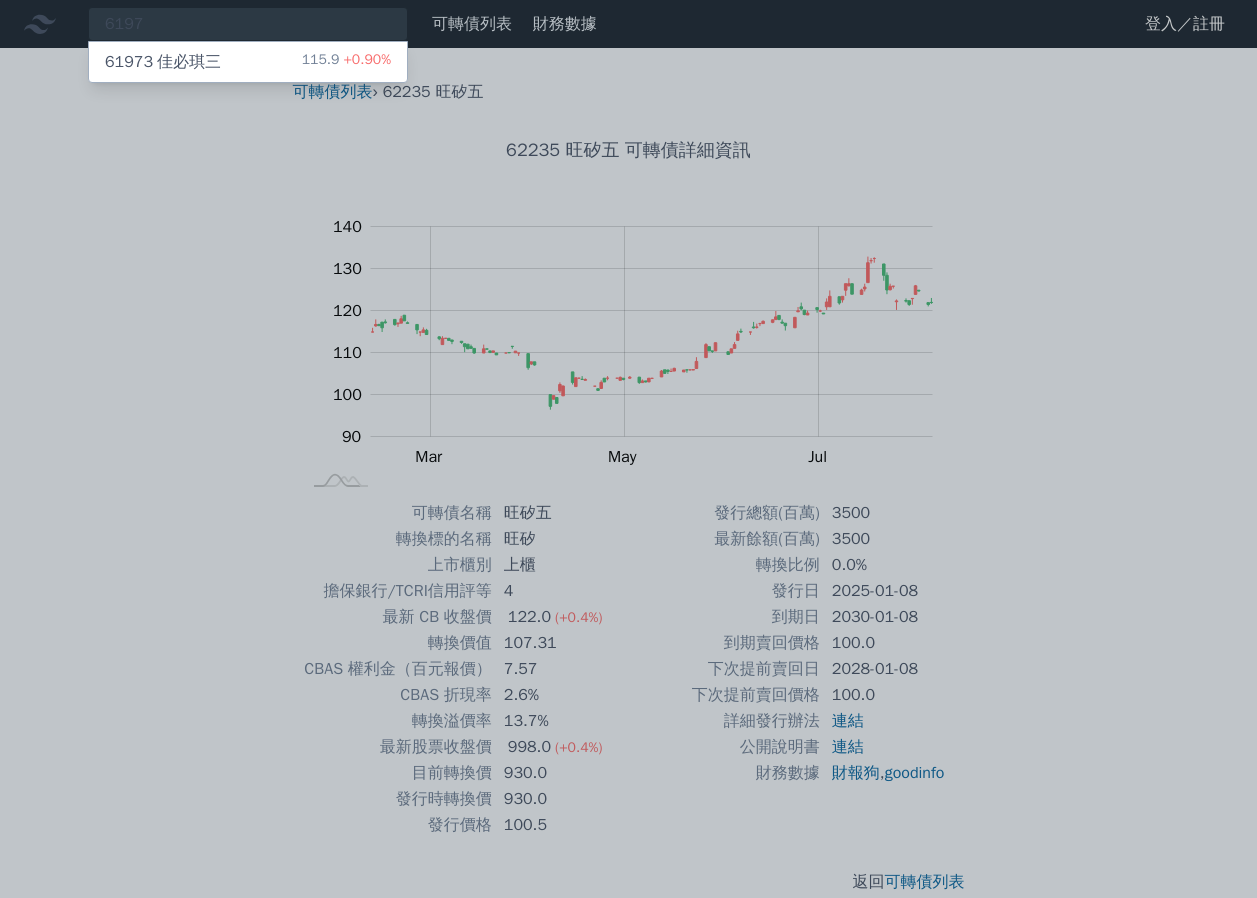 click on "+0.90%" at bounding box center (365, 59) 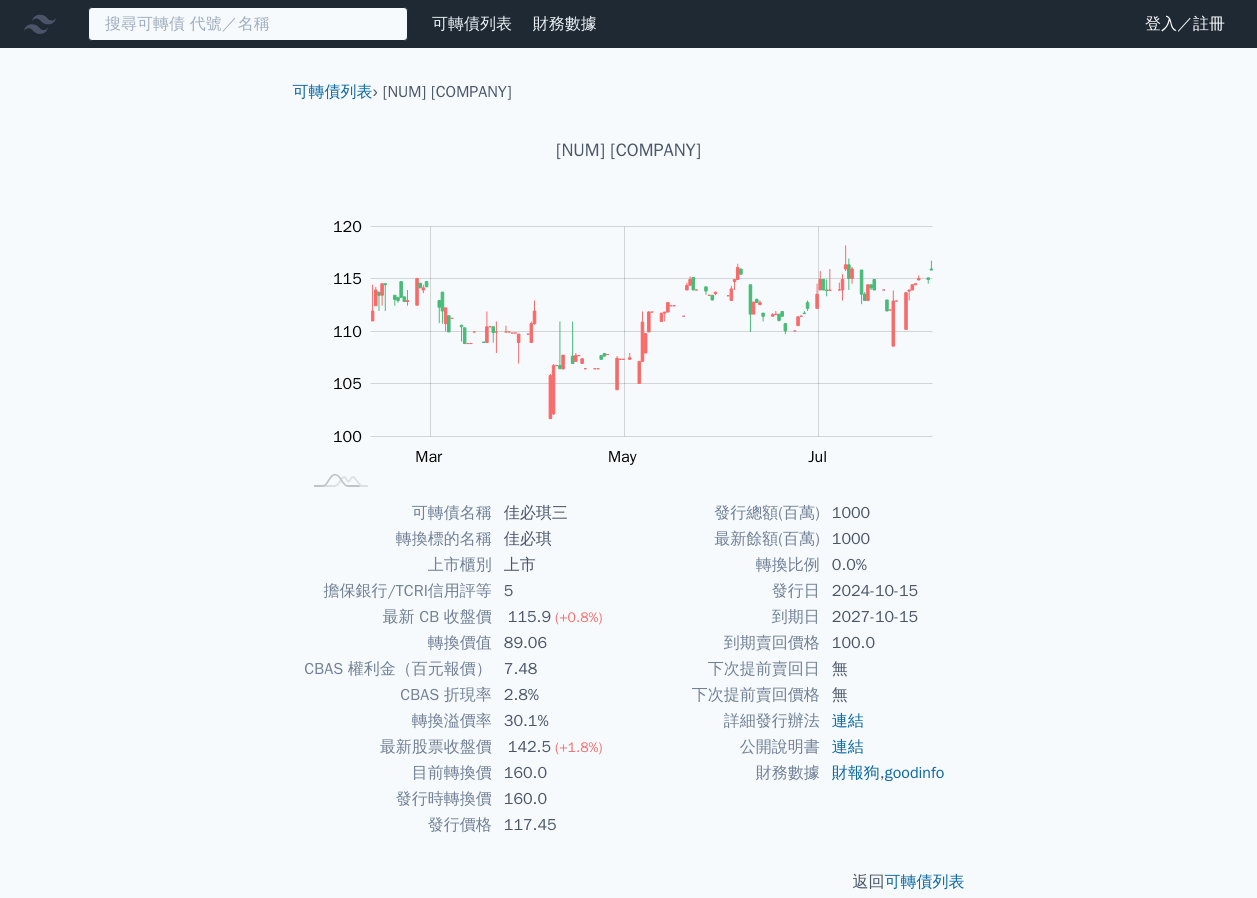 click at bounding box center [248, 24] 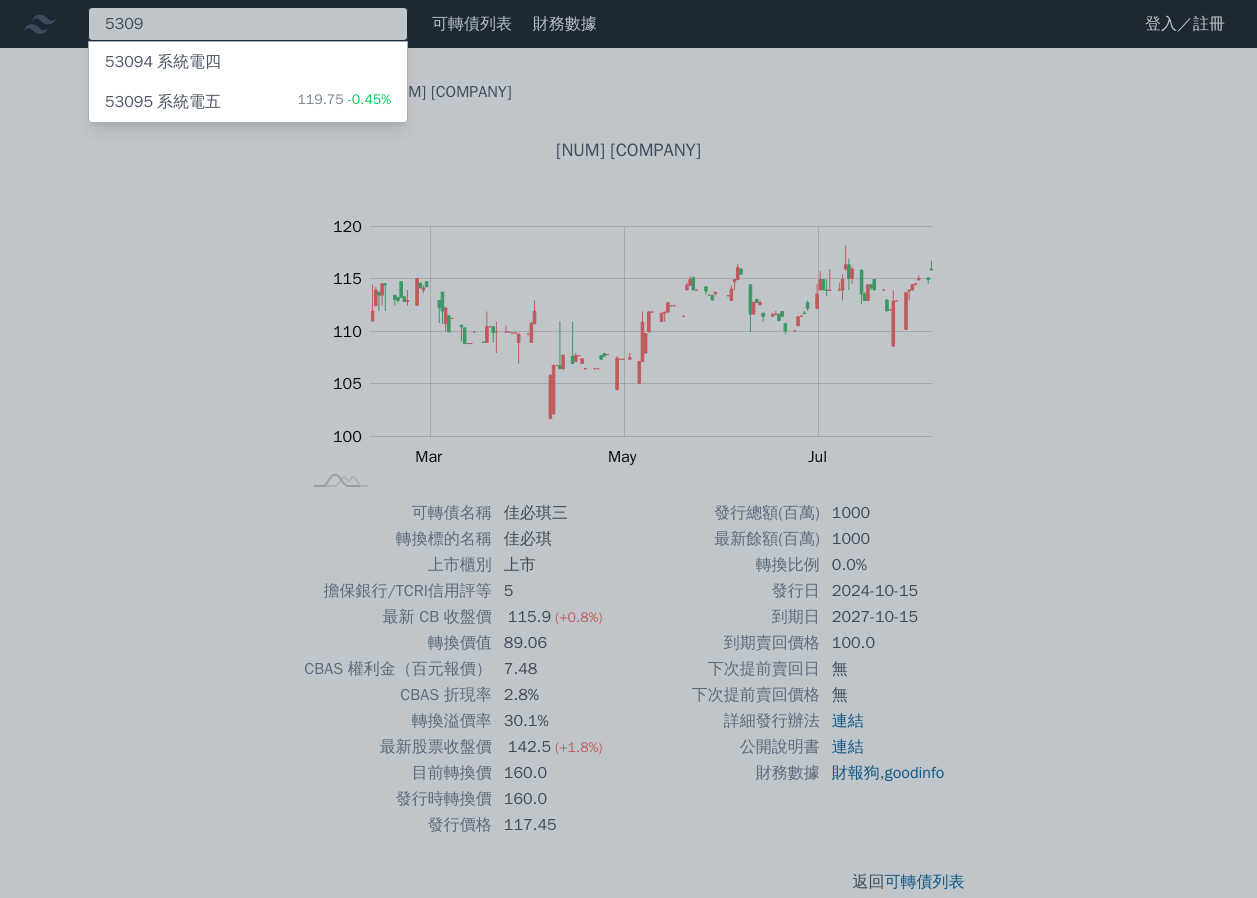 type on "5309" 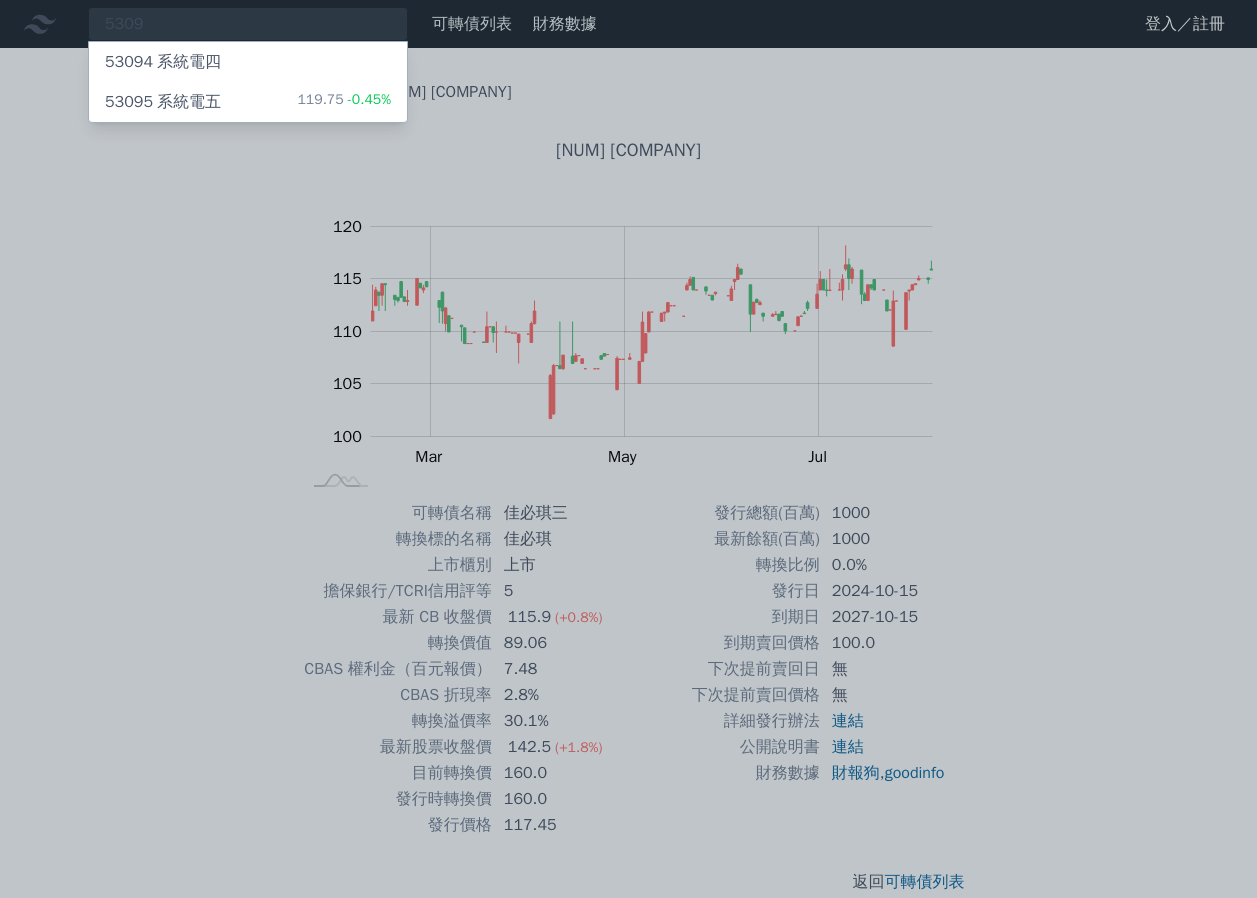 click on "[NUM] [COMPANY]
119.75 -0.45%" at bounding box center [248, 102] 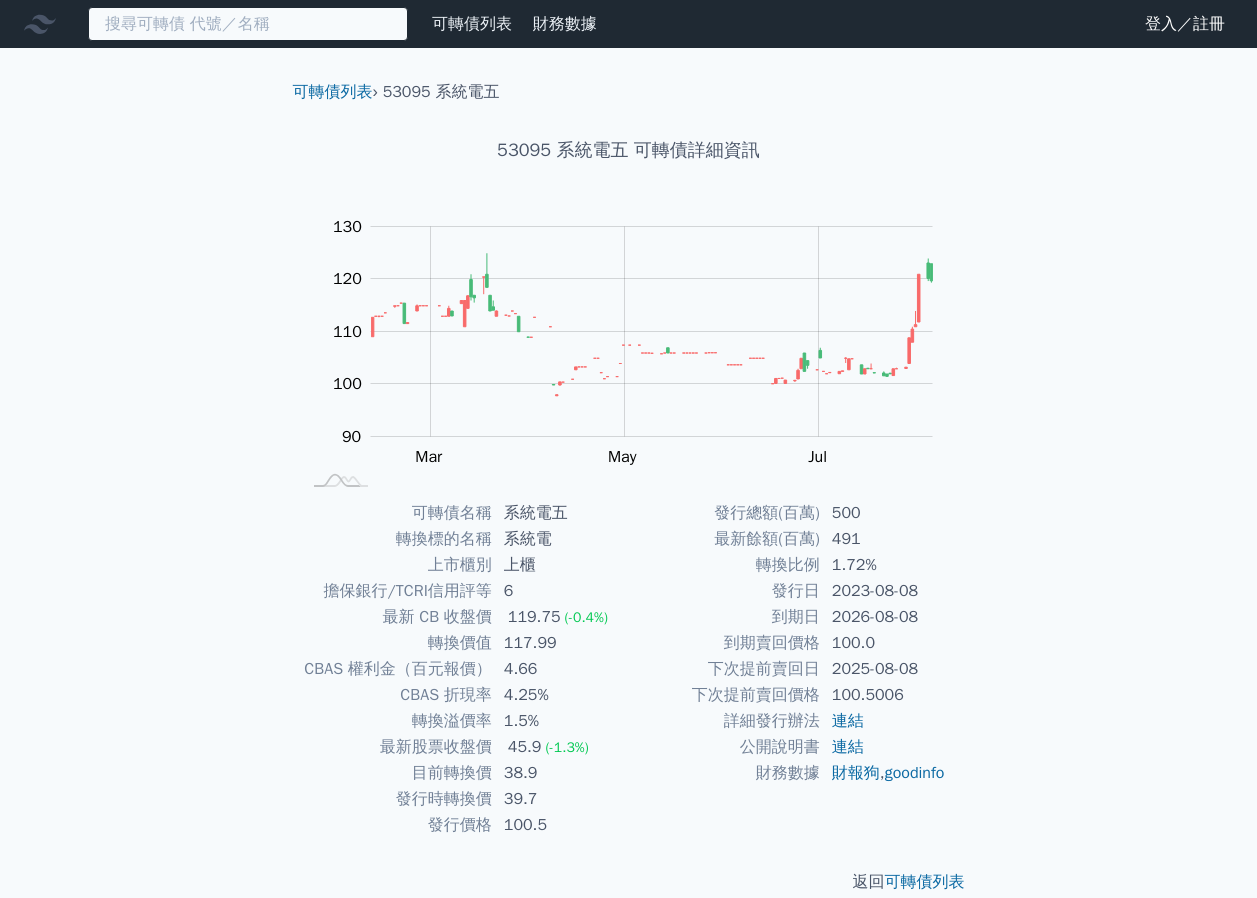 click at bounding box center [248, 24] 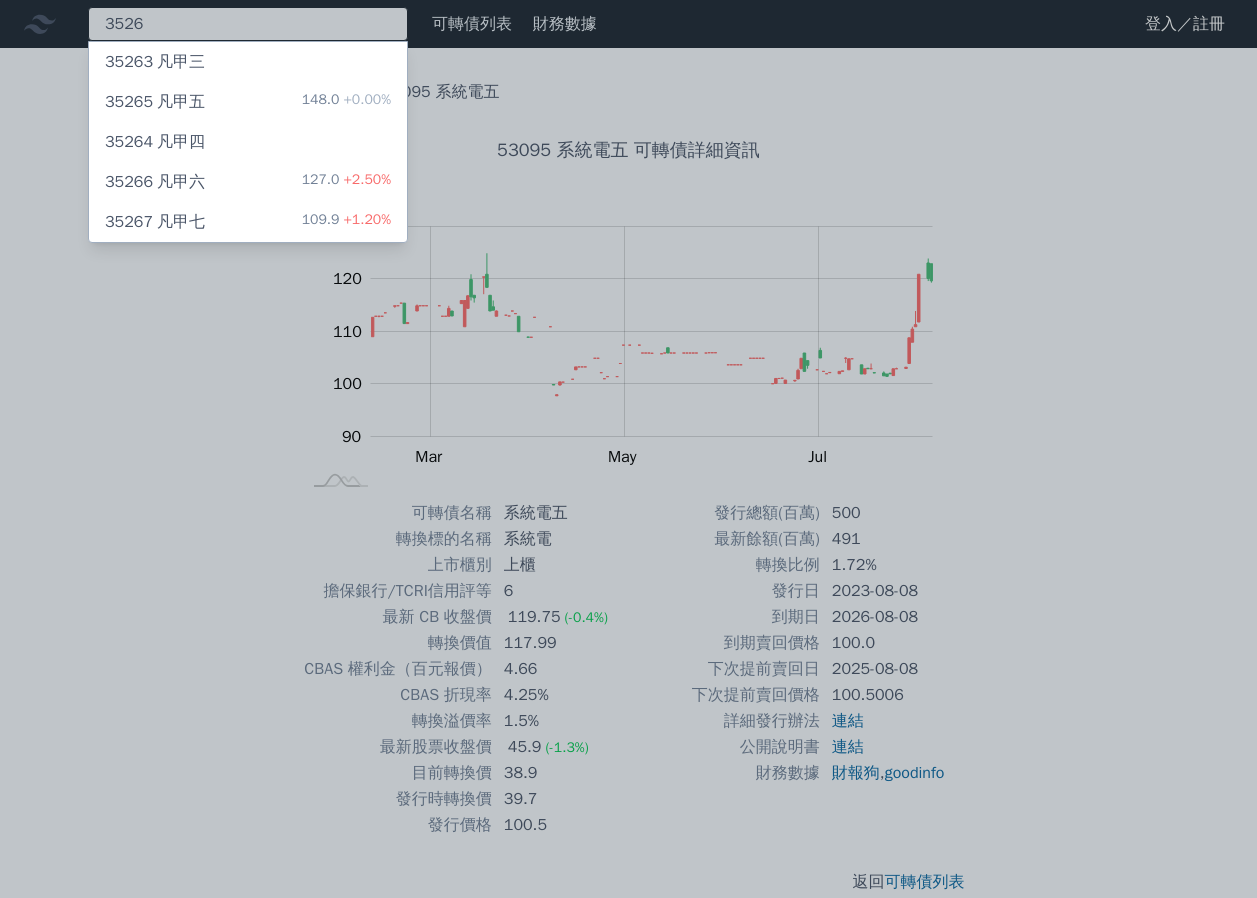type on "3526" 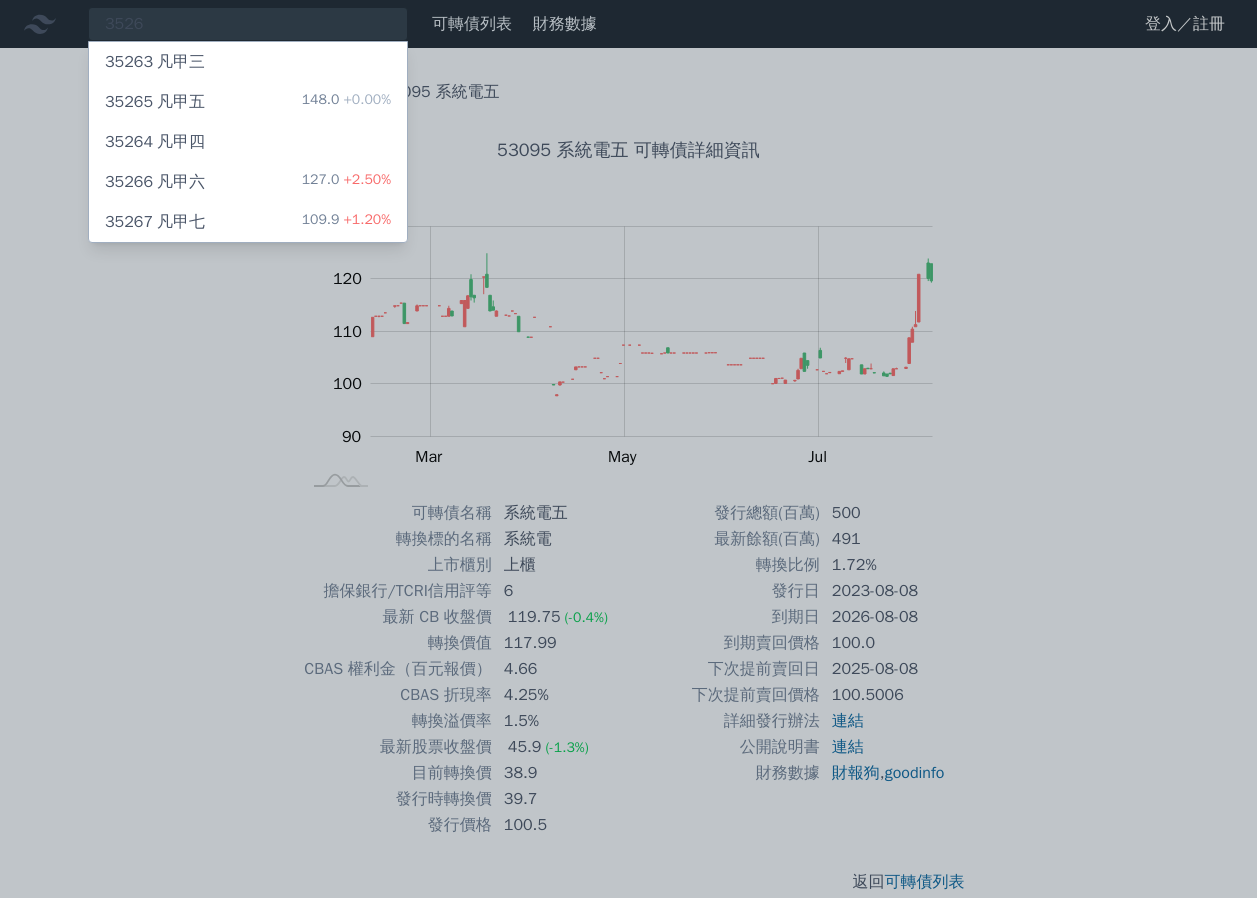 click on "+1.20%" at bounding box center [365, 219] 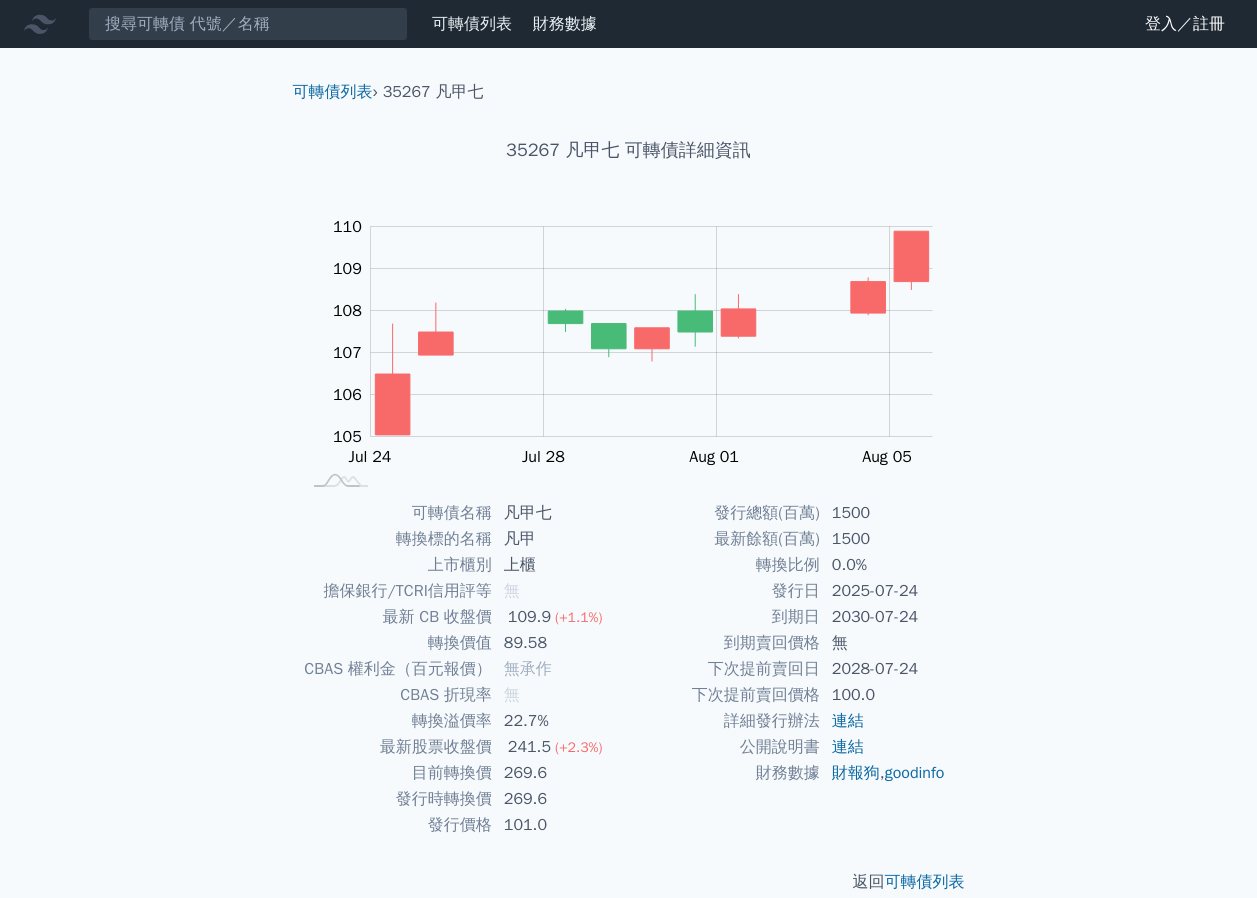 click on "35267 凡甲七 可轉債詳細資訊" at bounding box center [629, 150] 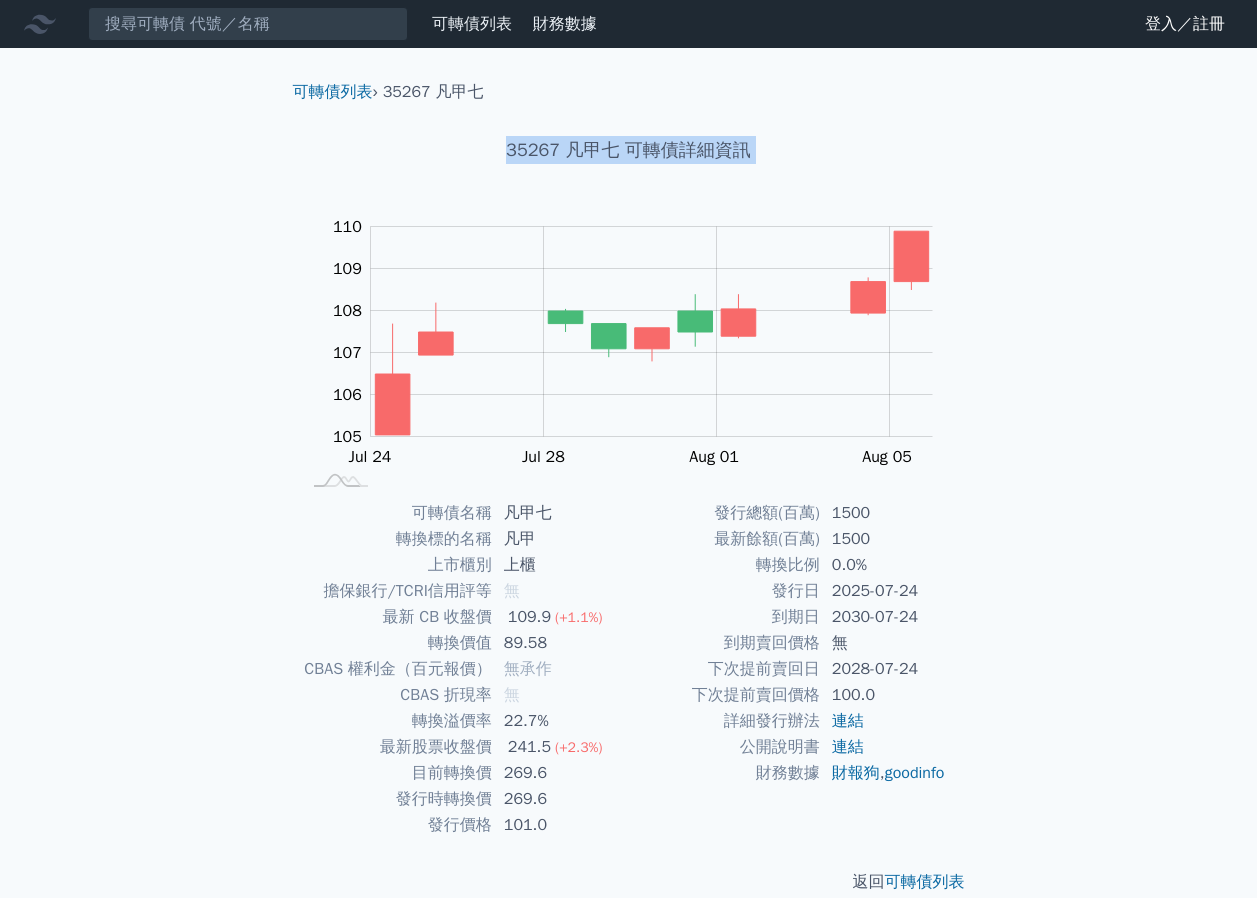 click on "35267 凡甲七 可轉債詳細資訊" at bounding box center [629, 150] 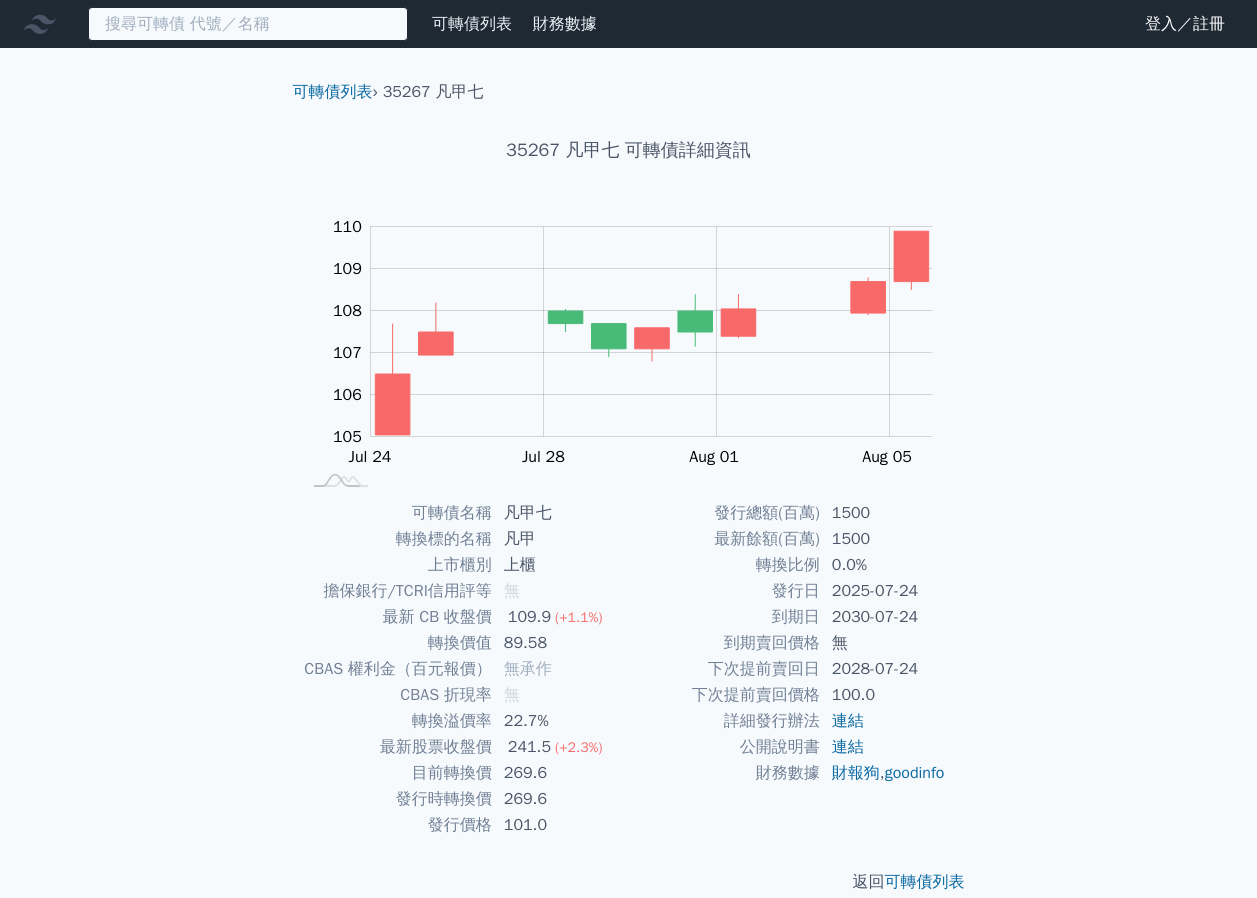 click at bounding box center [248, 24] 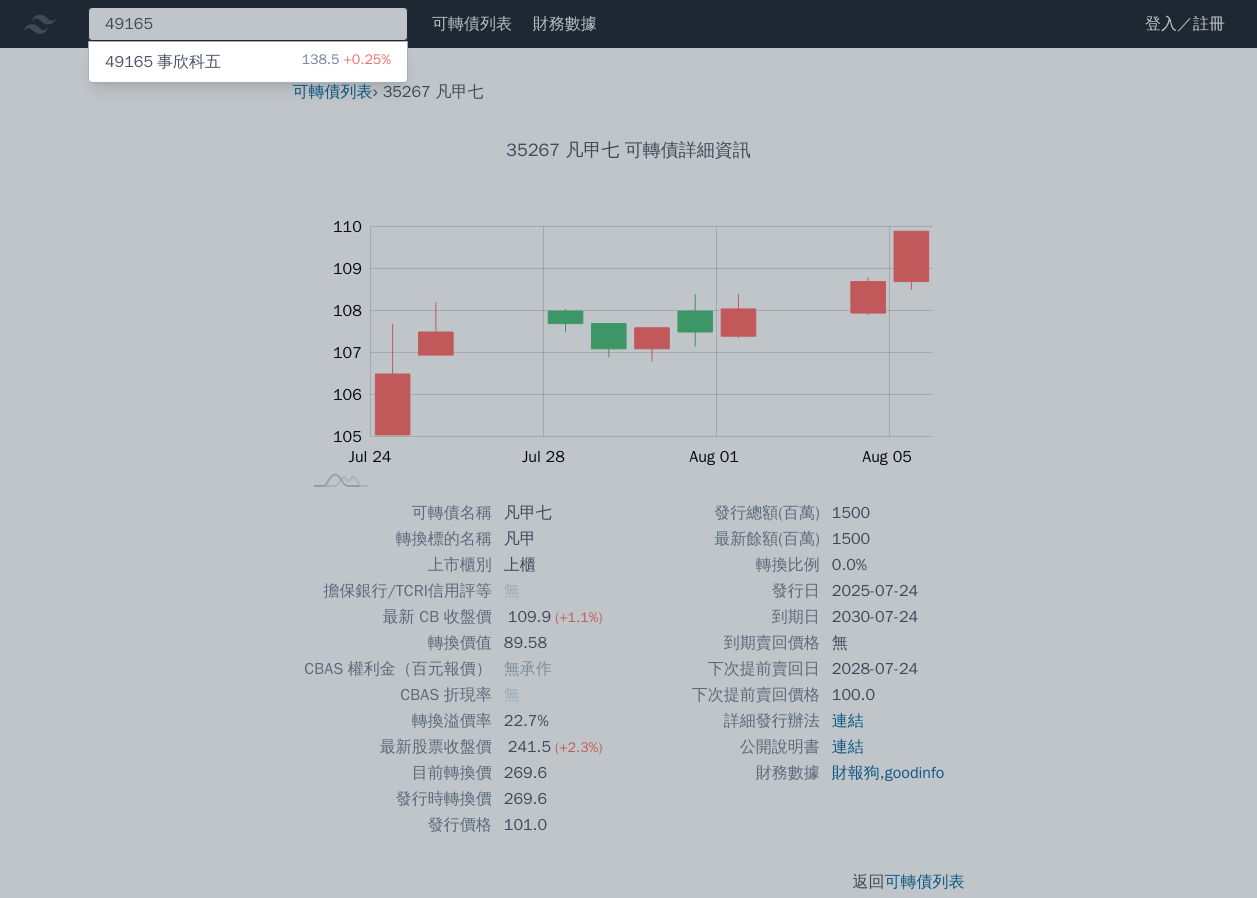 type on "49165" 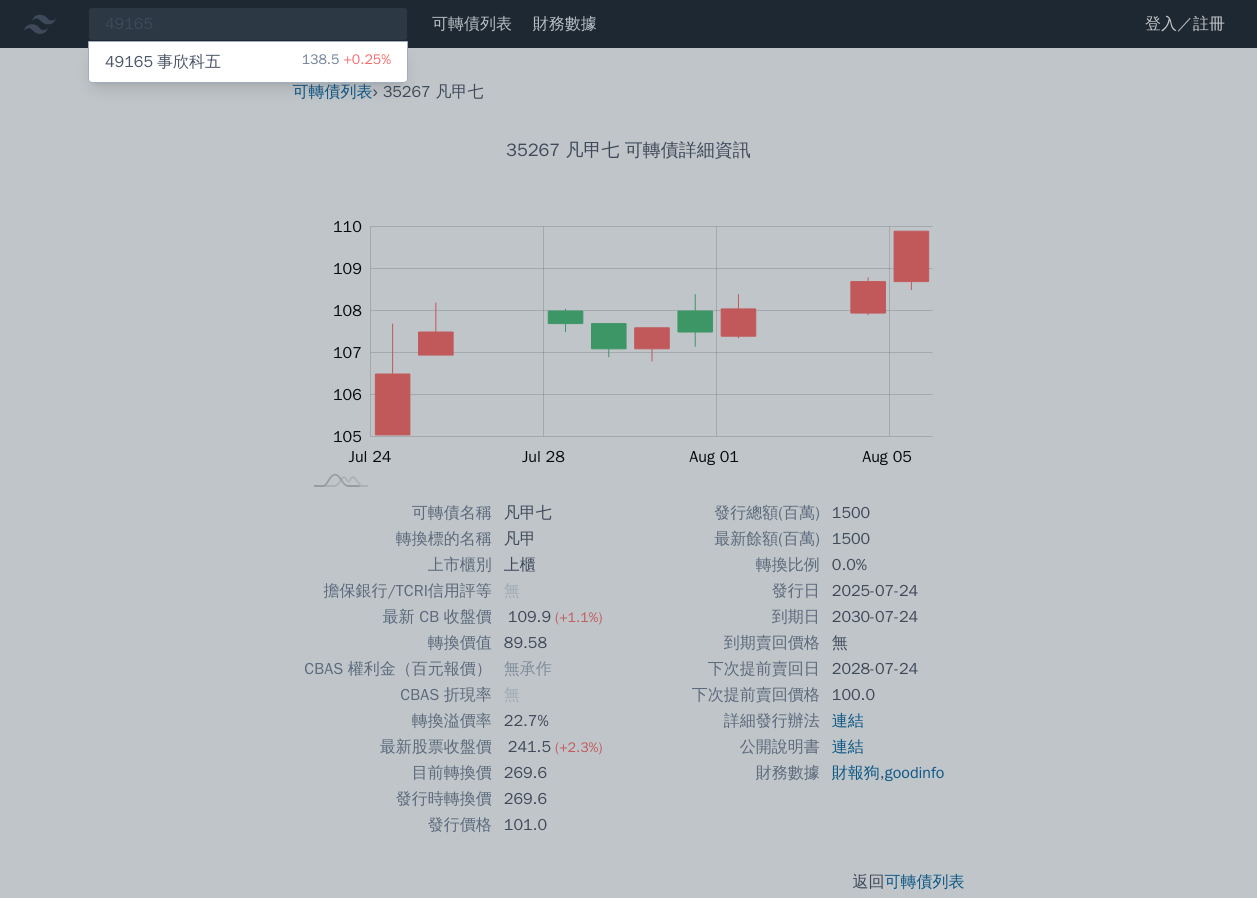 click on "[NUM] [COMPANY]
138.5 +0.25%" at bounding box center (248, 62) 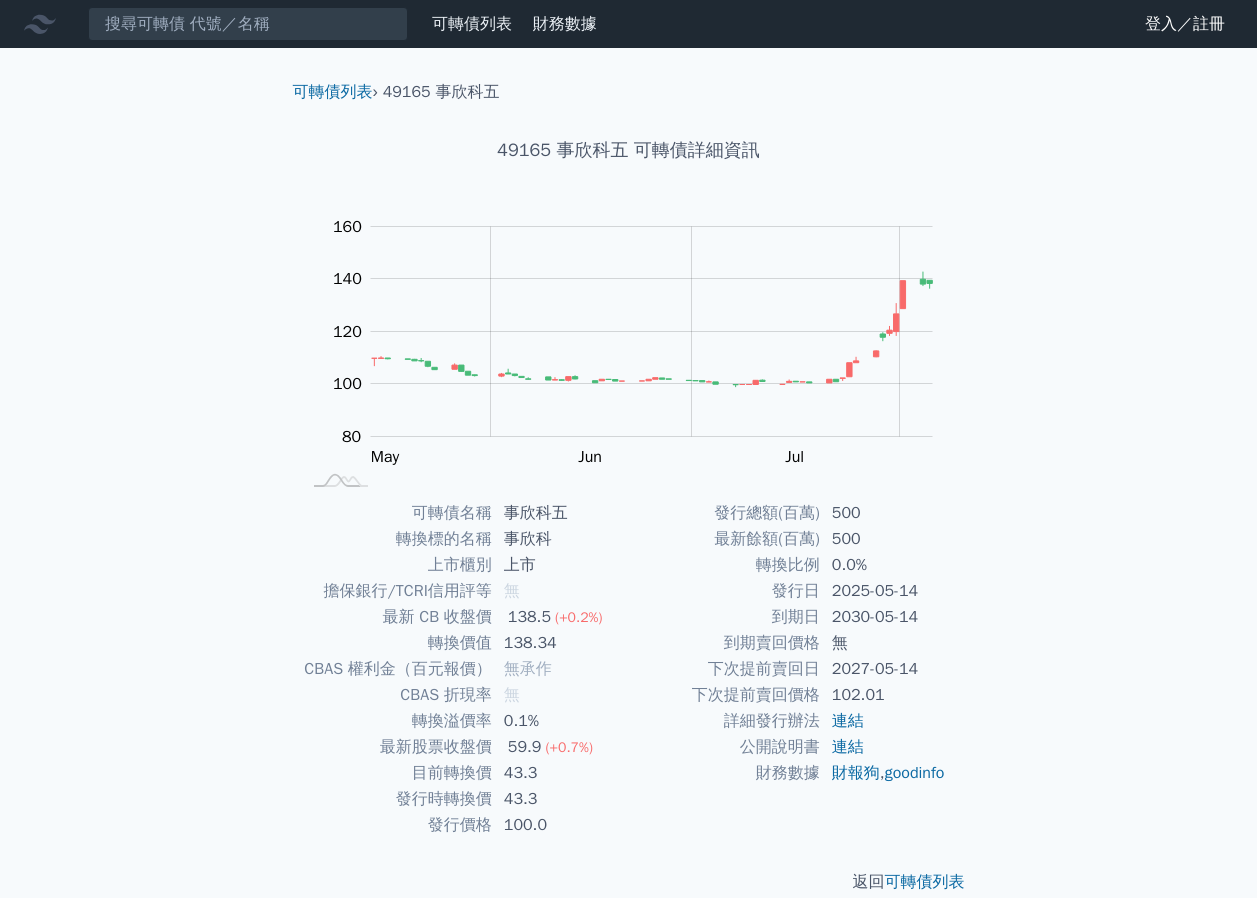 click on "[TEXT]
[TEXT]
[TEXT]
[TEXT]
[TEXT]
[TEXT]
[TEXT]  ›
[NUM] [COMPANY]
[NUM] [COMPANY] [TEXT]
Zoom Out 100 70 80 90 100 180 120 160 140 60 40 L May Jun Jul Aug Sep 100%" at bounding box center (628, 463) 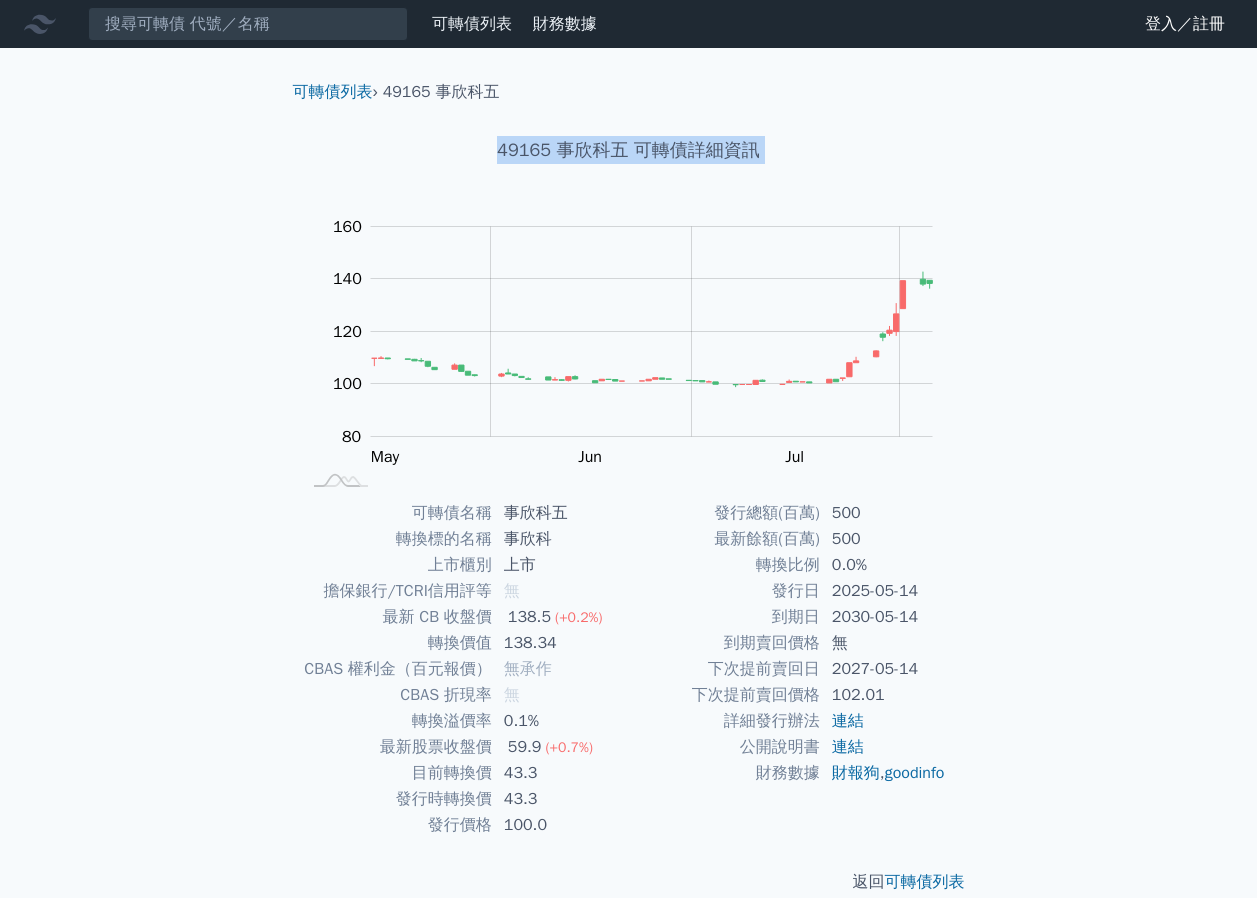 click on "[TEXT]
[TEXT]
[TEXT]
[TEXT]
[TEXT]
[TEXT]
[TEXT]  ›
[NUM] [COMPANY]
[NUM] [COMPANY] [TEXT]
Zoom Out 100 70 80 90 100 180 120 160 140 60 40 L May Jun Jul Aug Sep 100%" at bounding box center [628, 463] 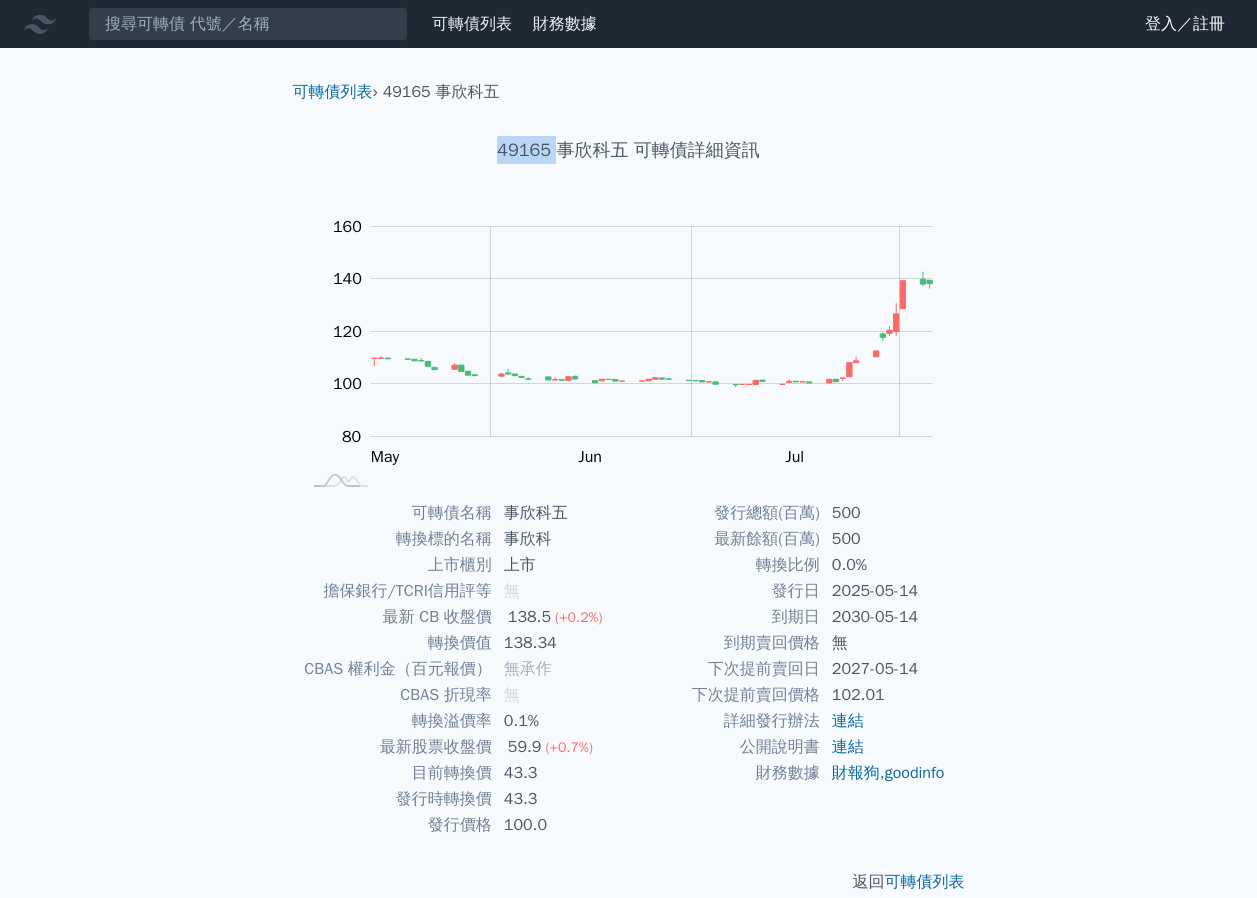 click on "[TEXT]
[TEXT]
[TEXT]
[TEXT]
[TEXT]
[TEXT]
[TEXT]  ›
[NUM] [COMPANY]
[NUM] [COMPANY] [TEXT]
Zoom Out 100 70 80 90 100 180 120 160 140 60 40 L May Jun Jul Aug Sep 100%" at bounding box center [628, 463] 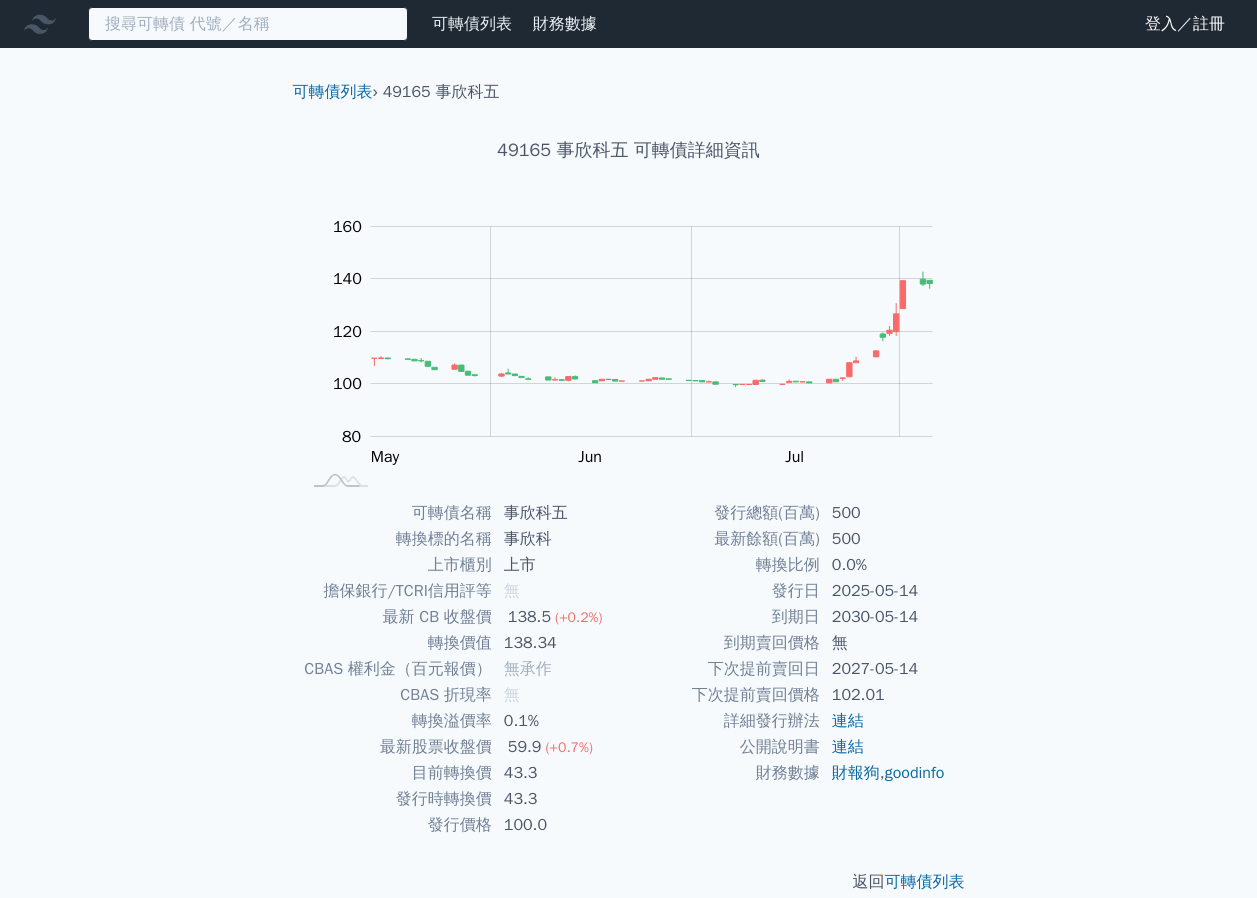 click at bounding box center [248, 24] 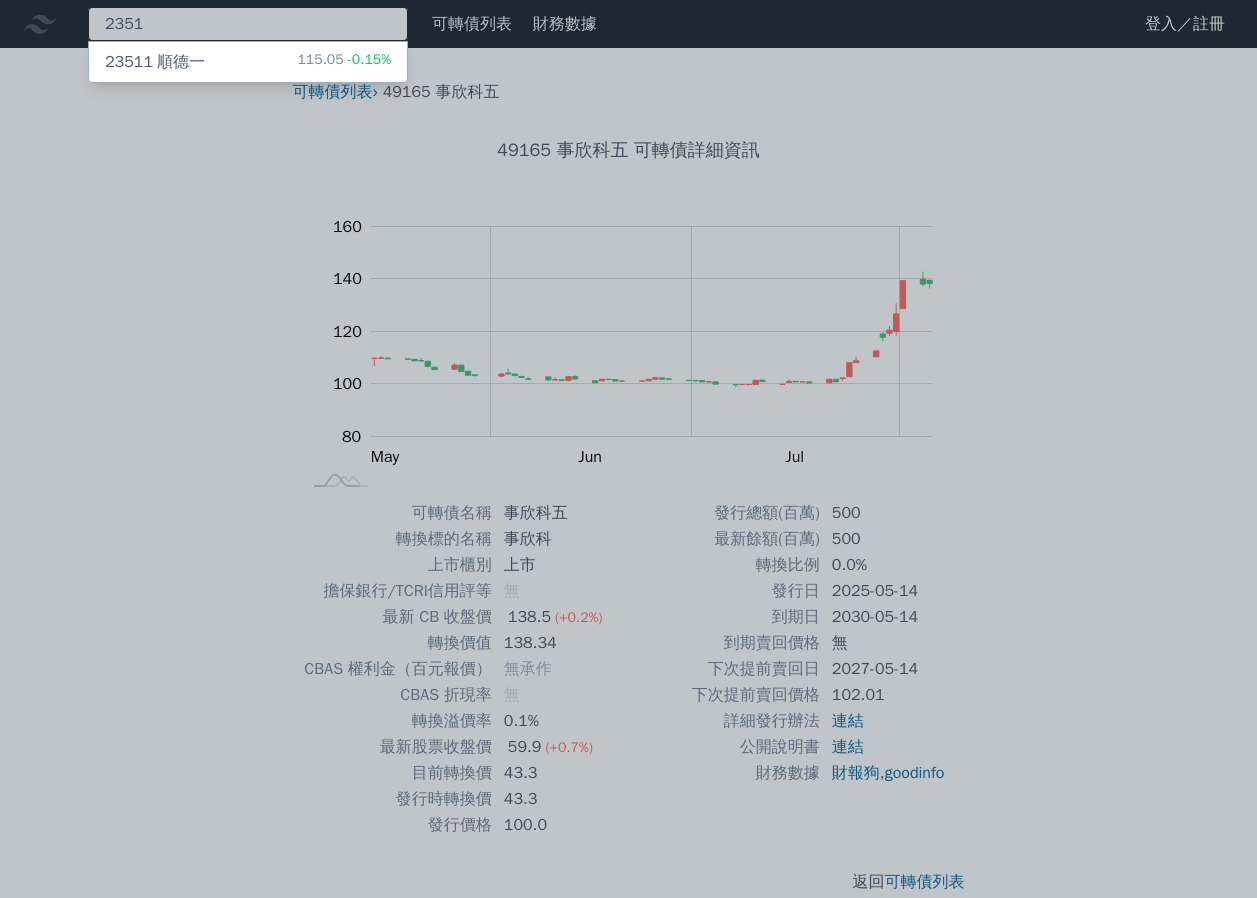 type on "2351" 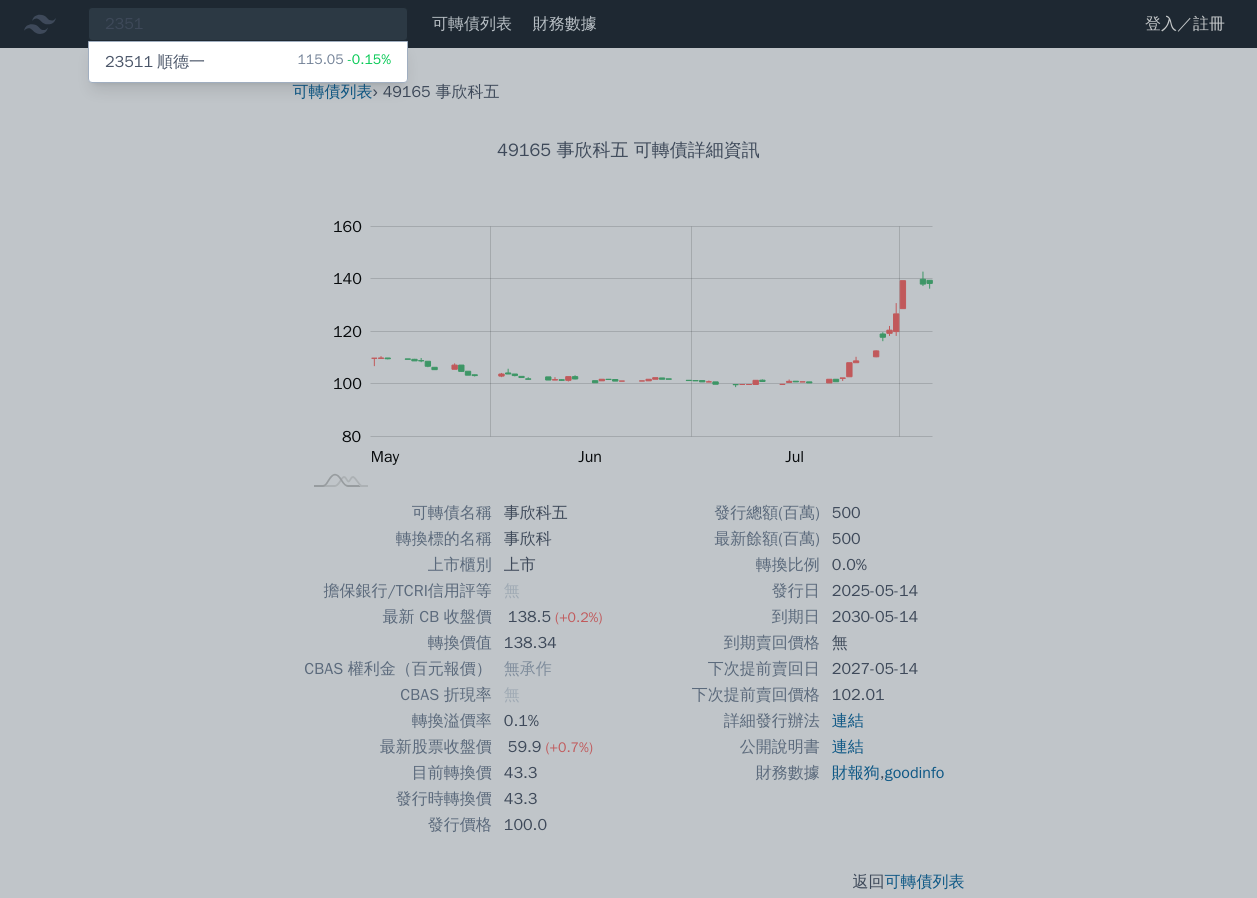 click on "[NUM] [COMPANY]
115.05 -0.15%" at bounding box center [248, 62] 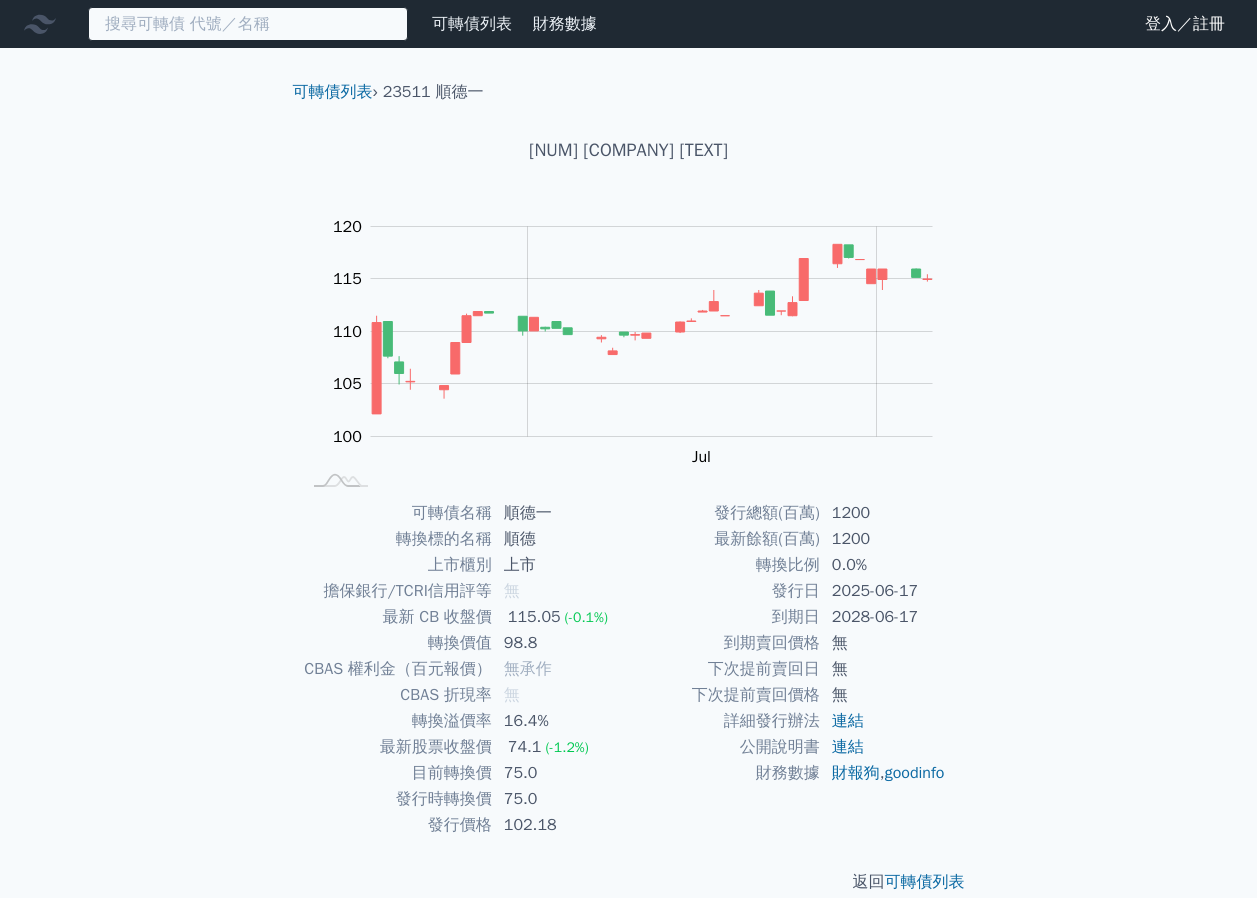 click at bounding box center (248, 24) 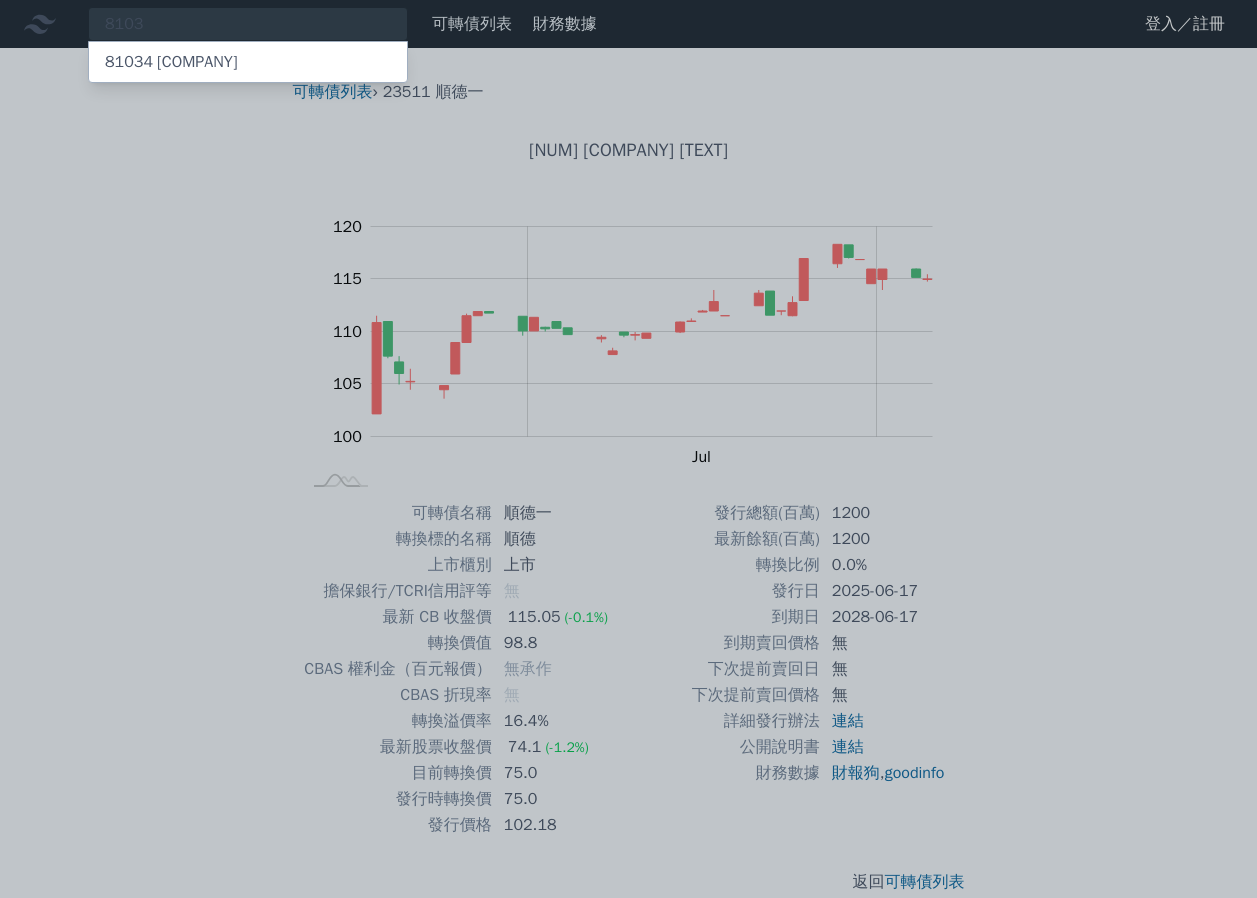 click at bounding box center [628, 449] 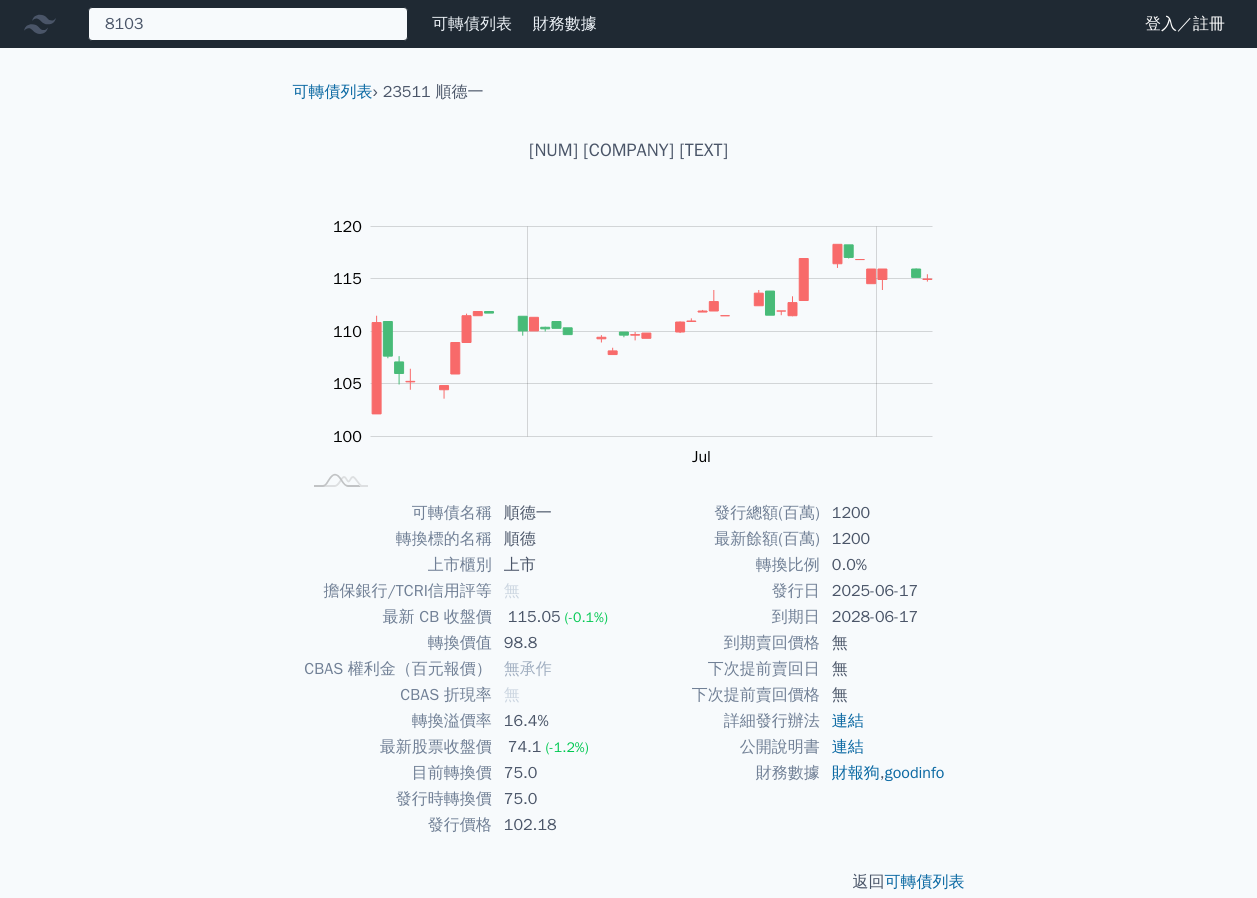 click on "[NUM]
[NUM] [COMPANY]" at bounding box center (248, 24) 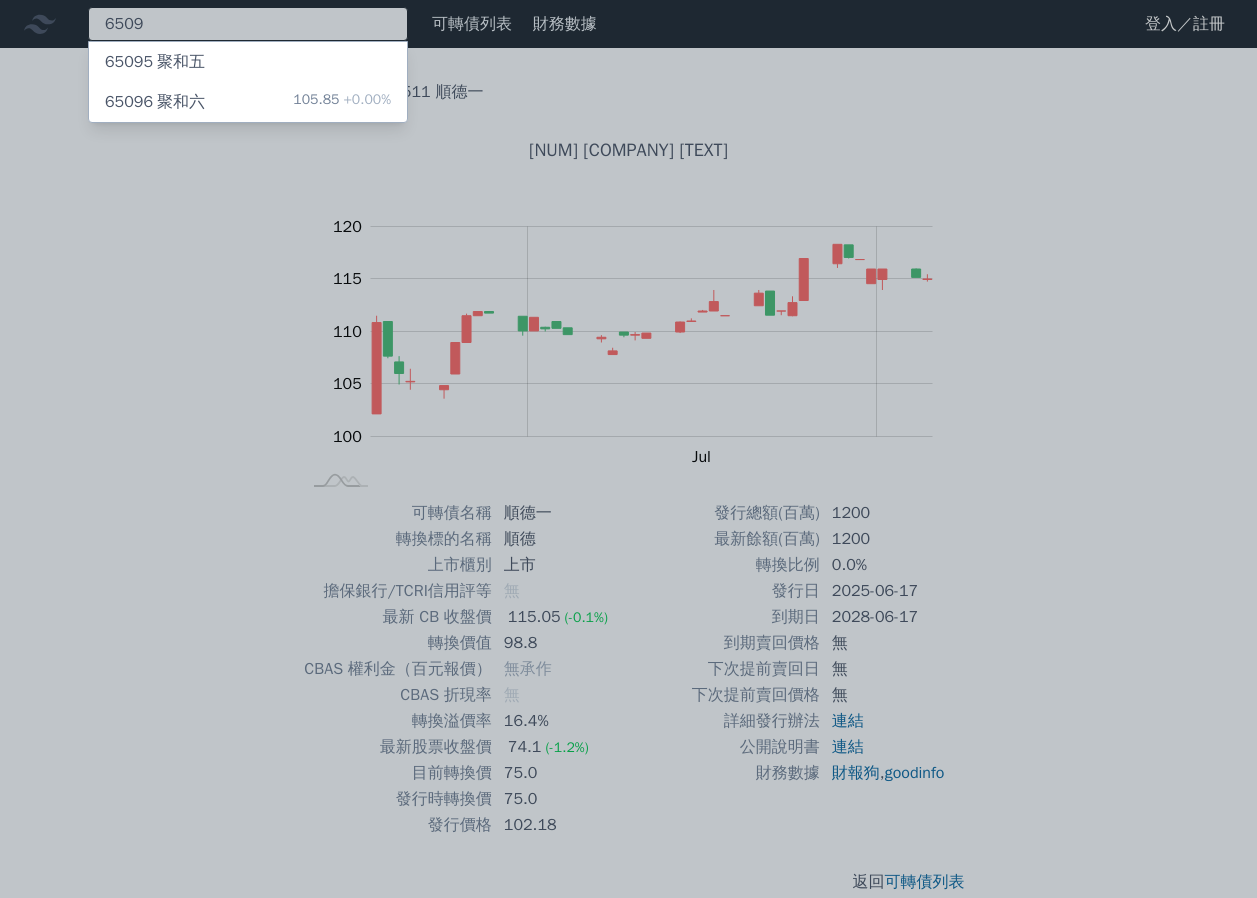 type on "6509" 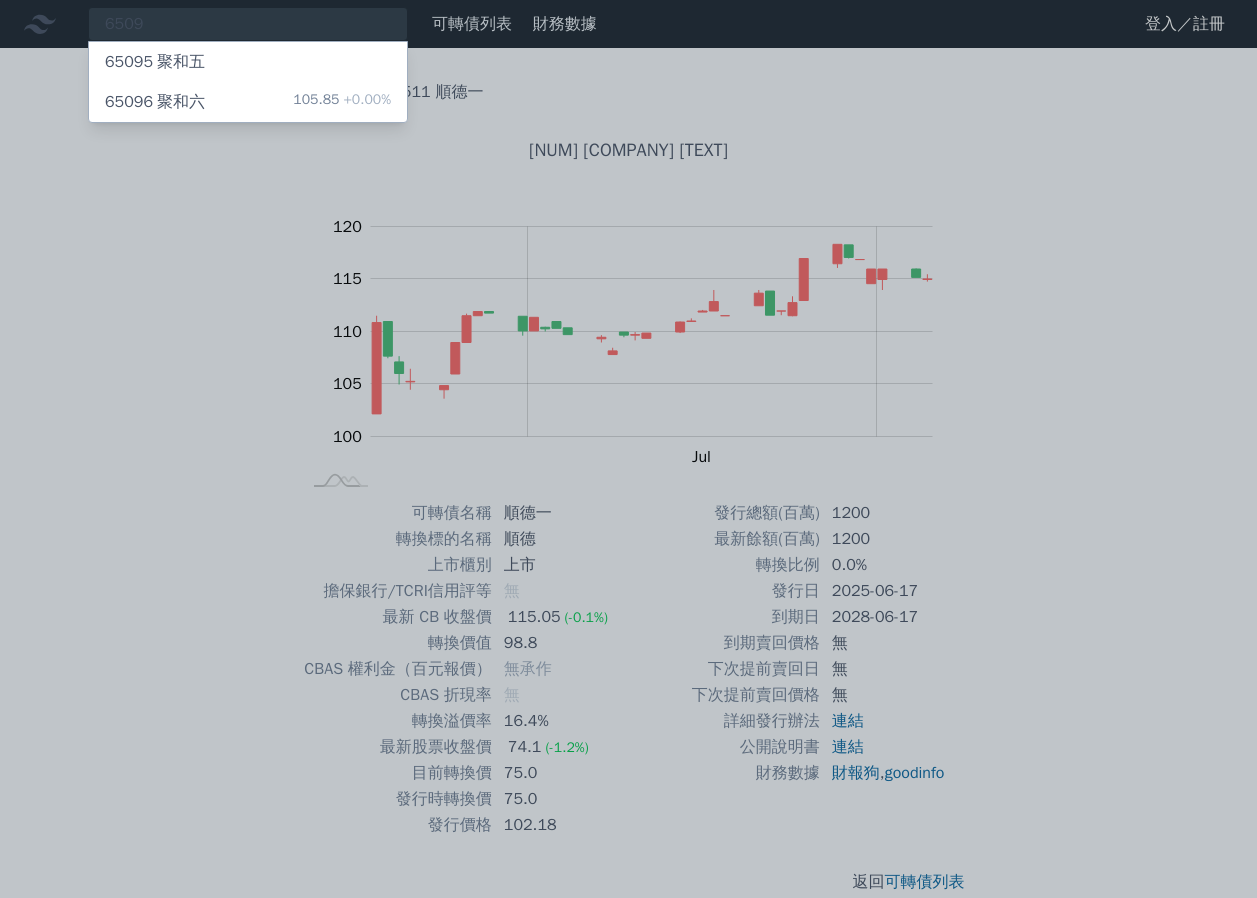 click on "+0.00%" at bounding box center (365, 99) 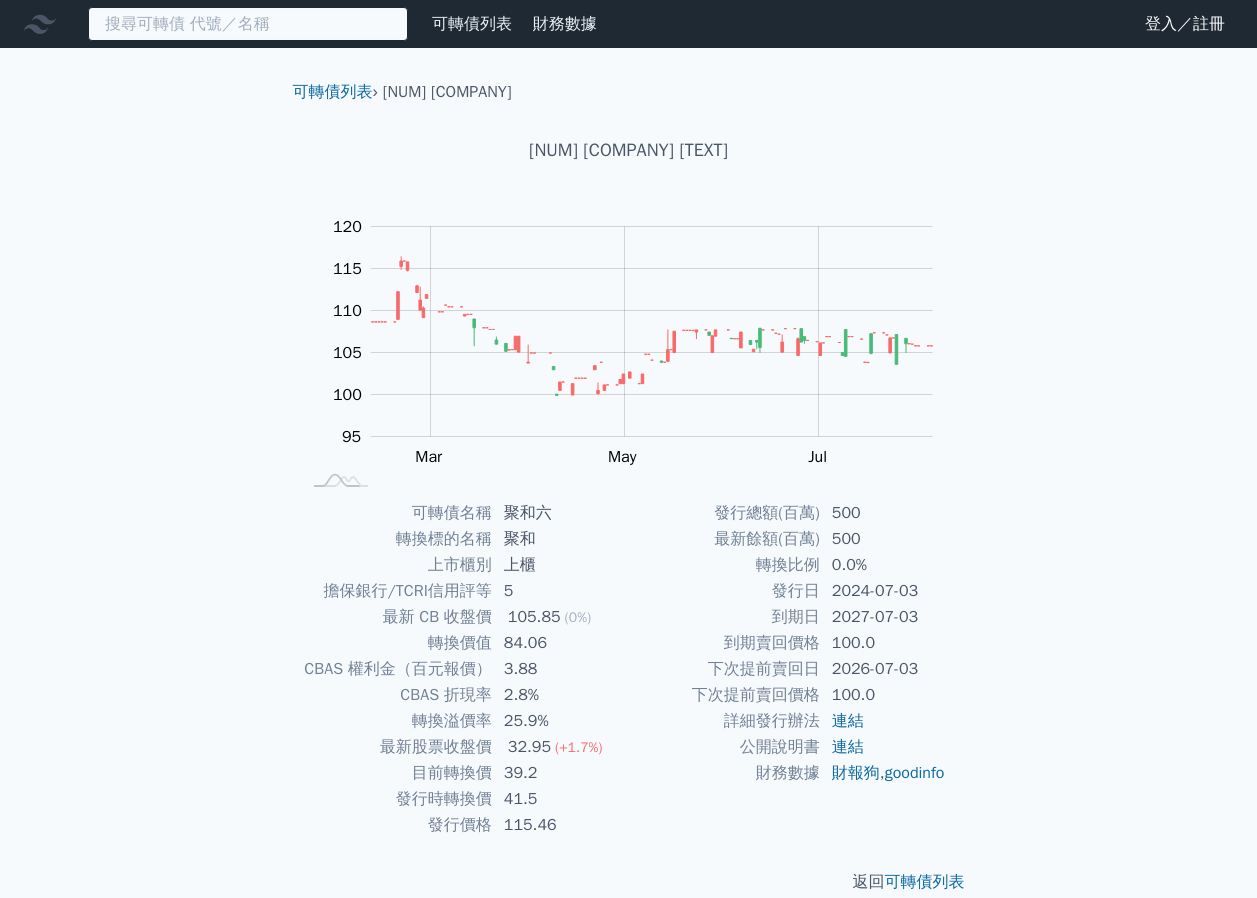 click at bounding box center (248, 24) 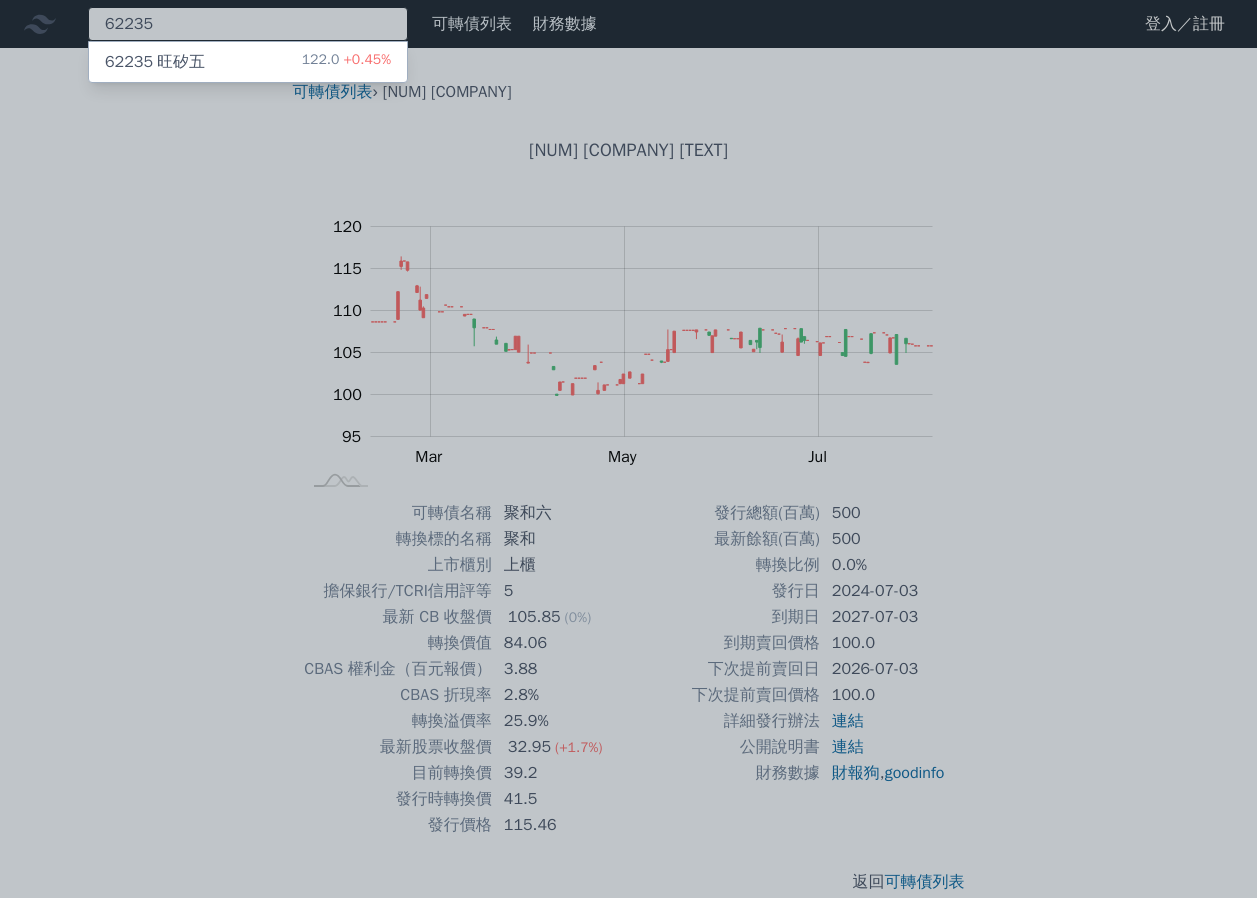 type on "62235" 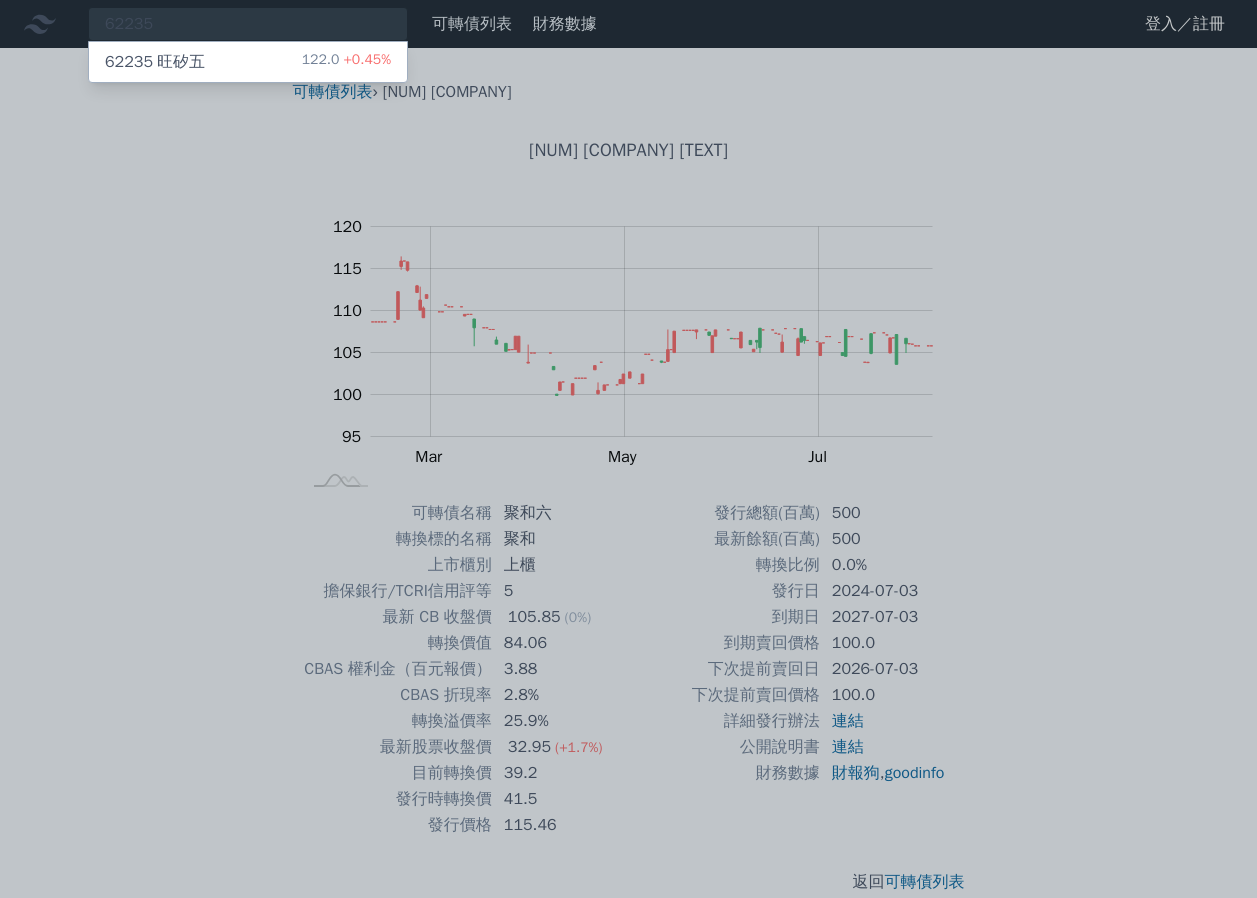 click on "+0.45%" at bounding box center [365, 59] 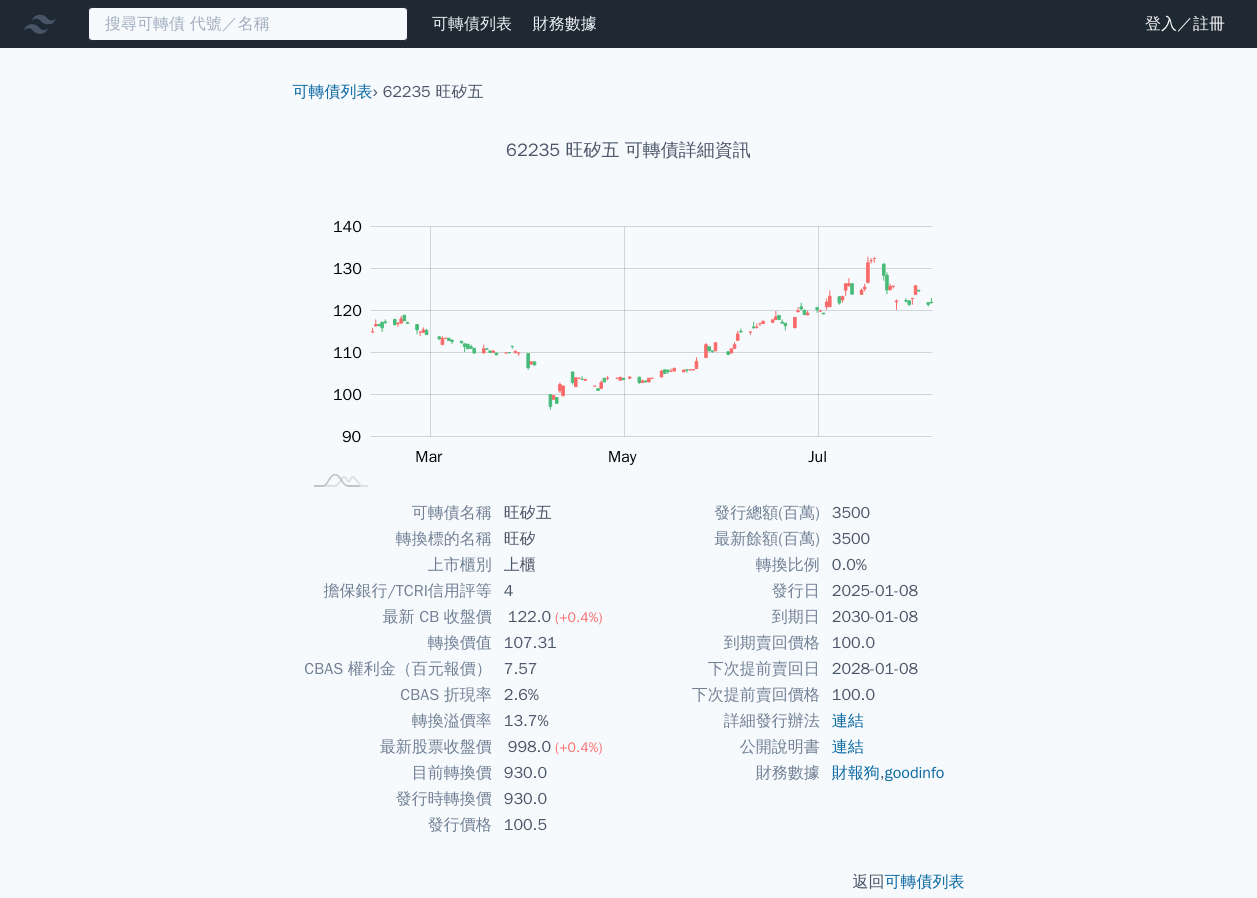 click at bounding box center (248, 24) 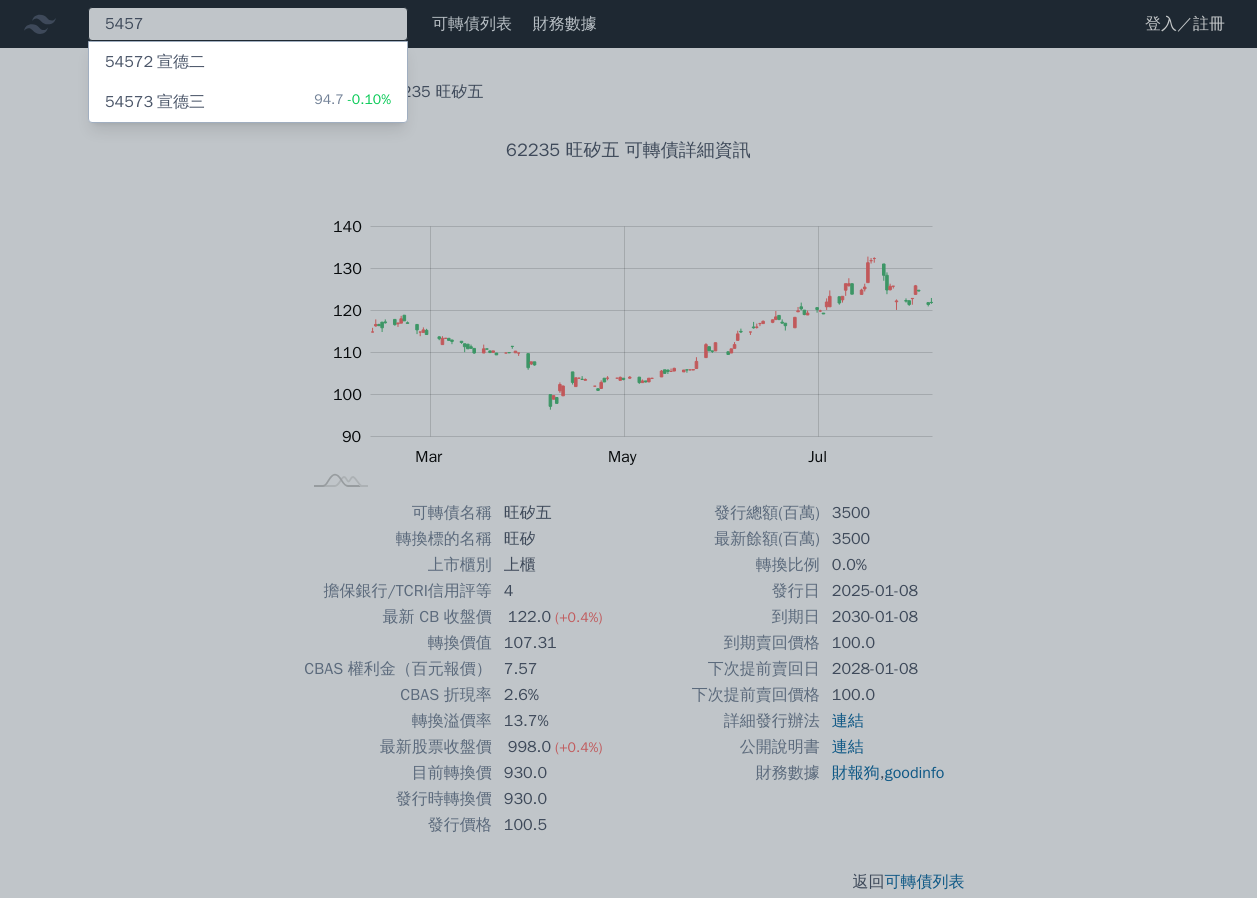 type on "5457" 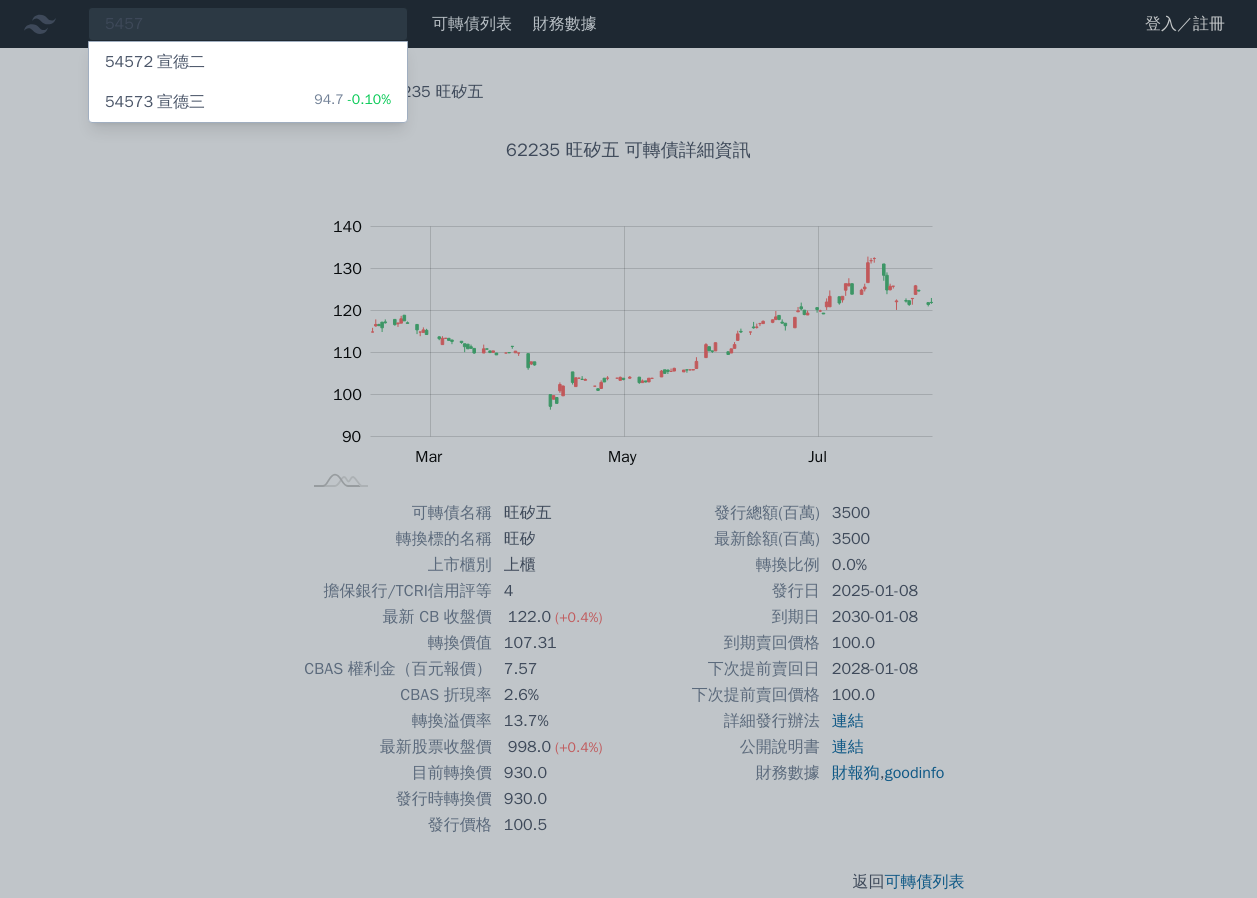 click on "[NUM] [COMPANY]
94.7 -0.10%" at bounding box center (248, 102) 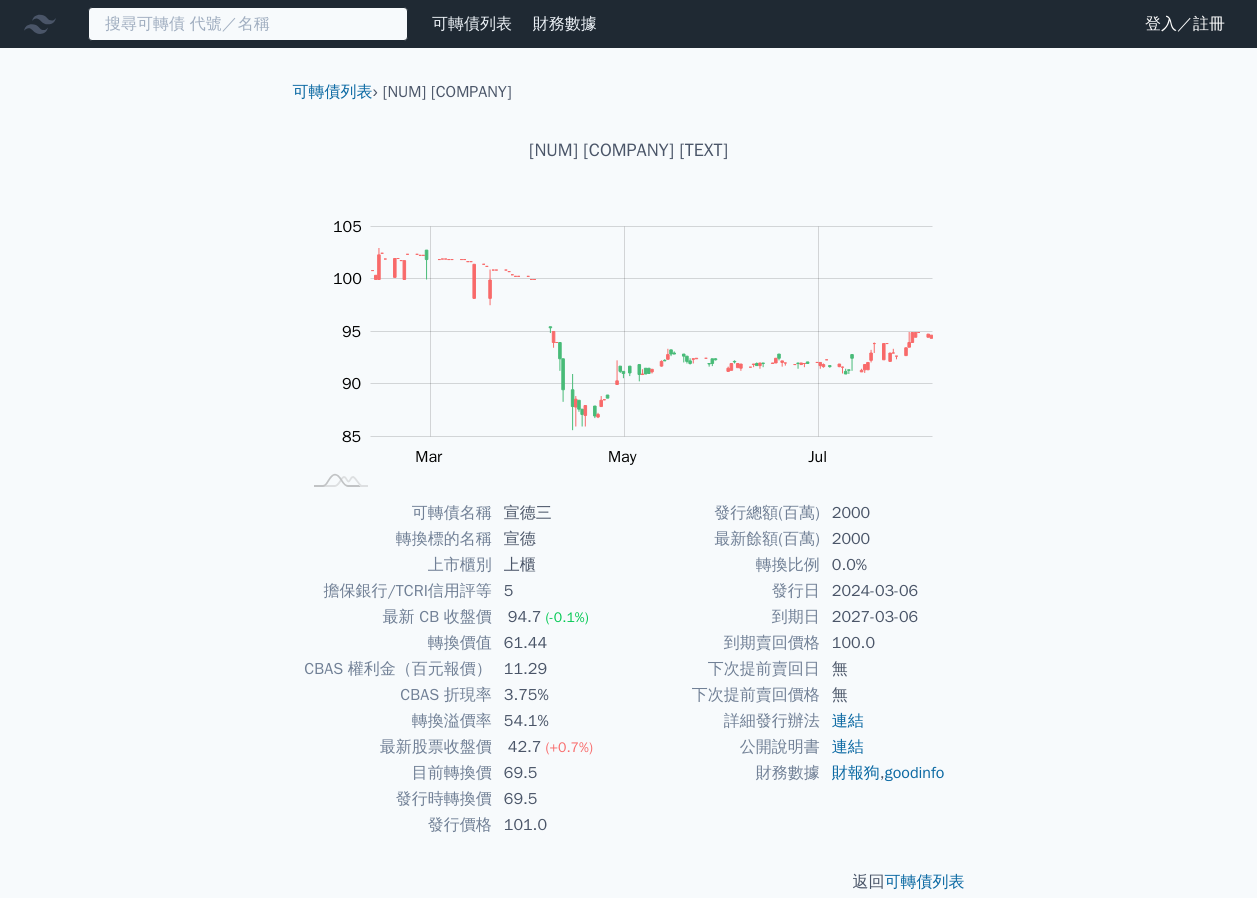 click at bounding box center (248, 24) 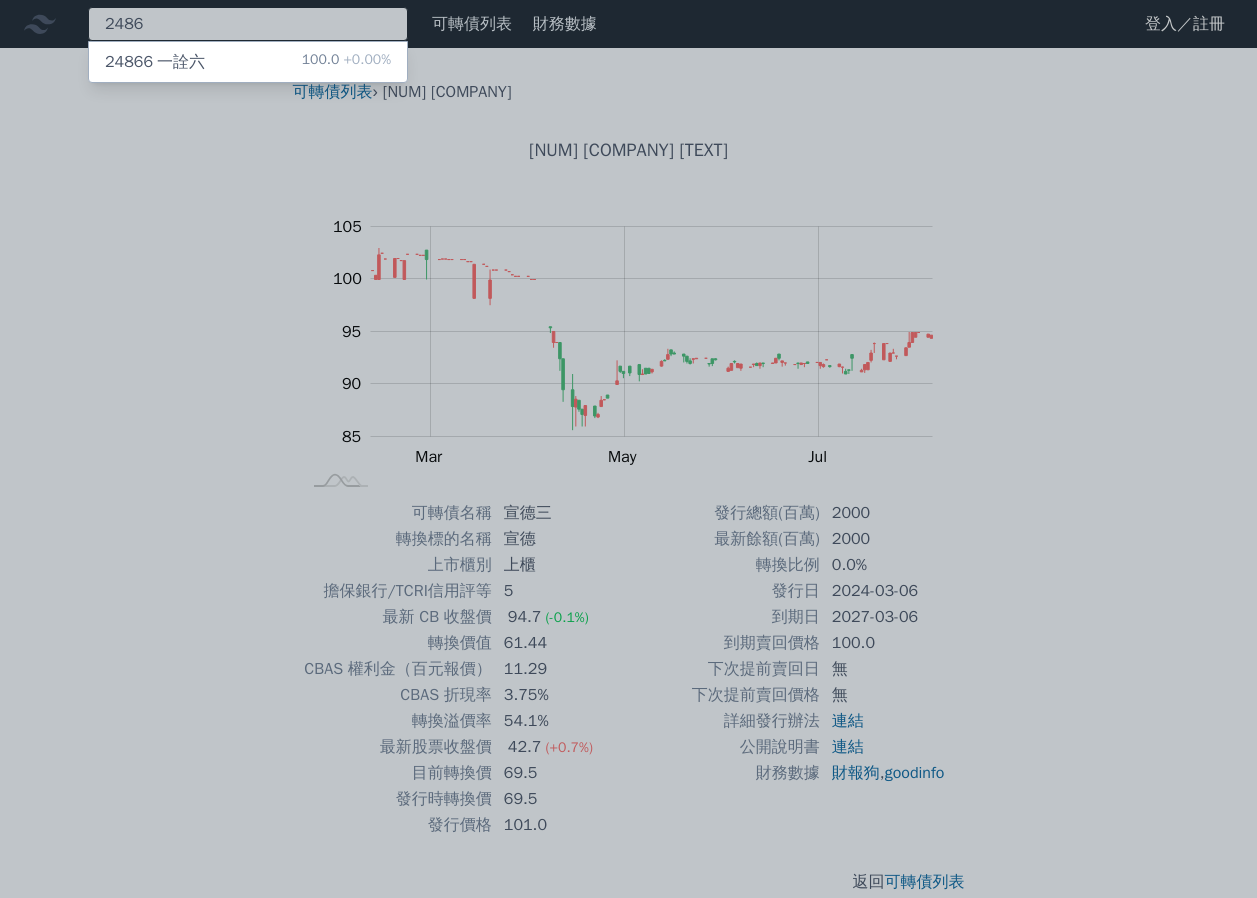type on "2486" 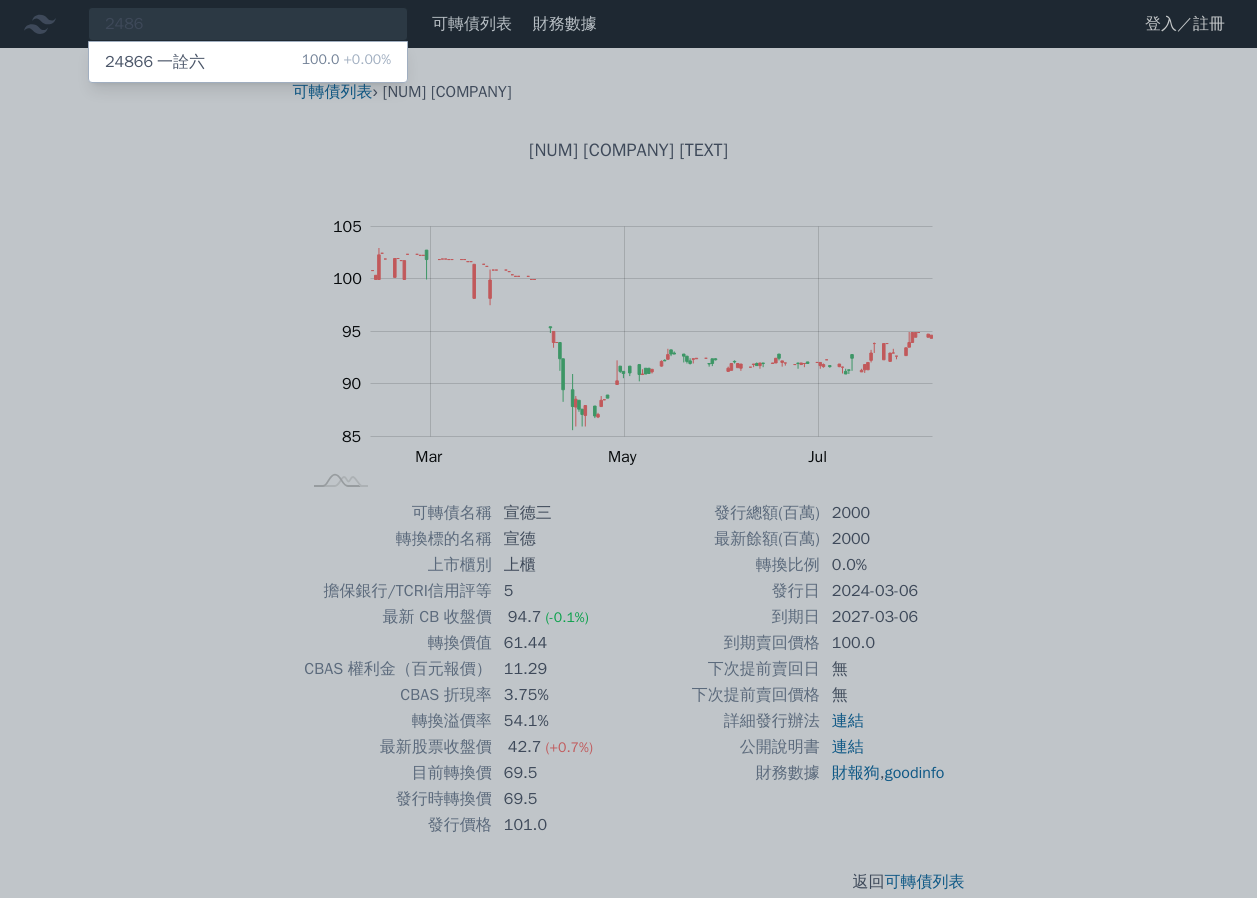 click on "[NUM] [COMPANY]
100.0 +0.00%" at bounding box center [248, 62] 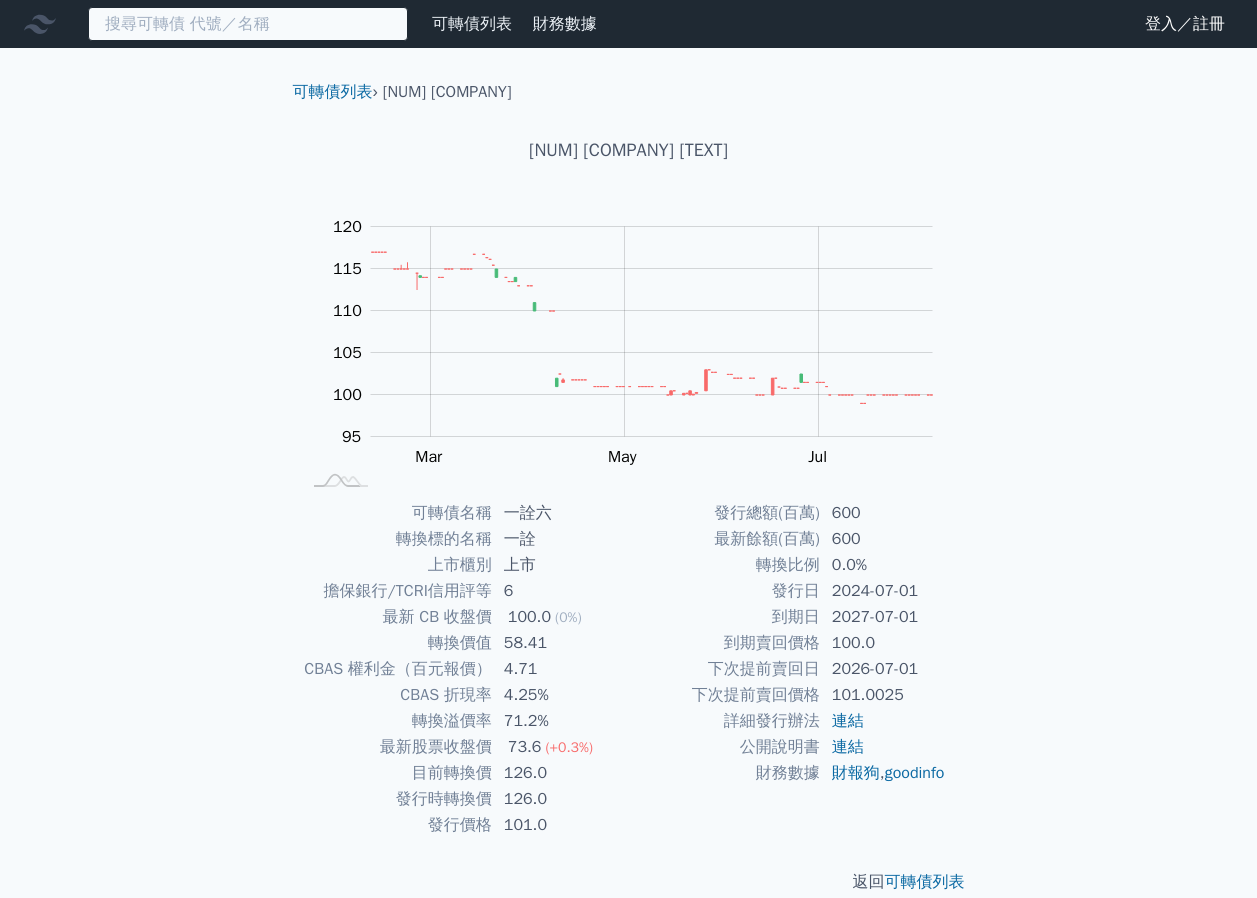 click at bounding box center (248, 24) 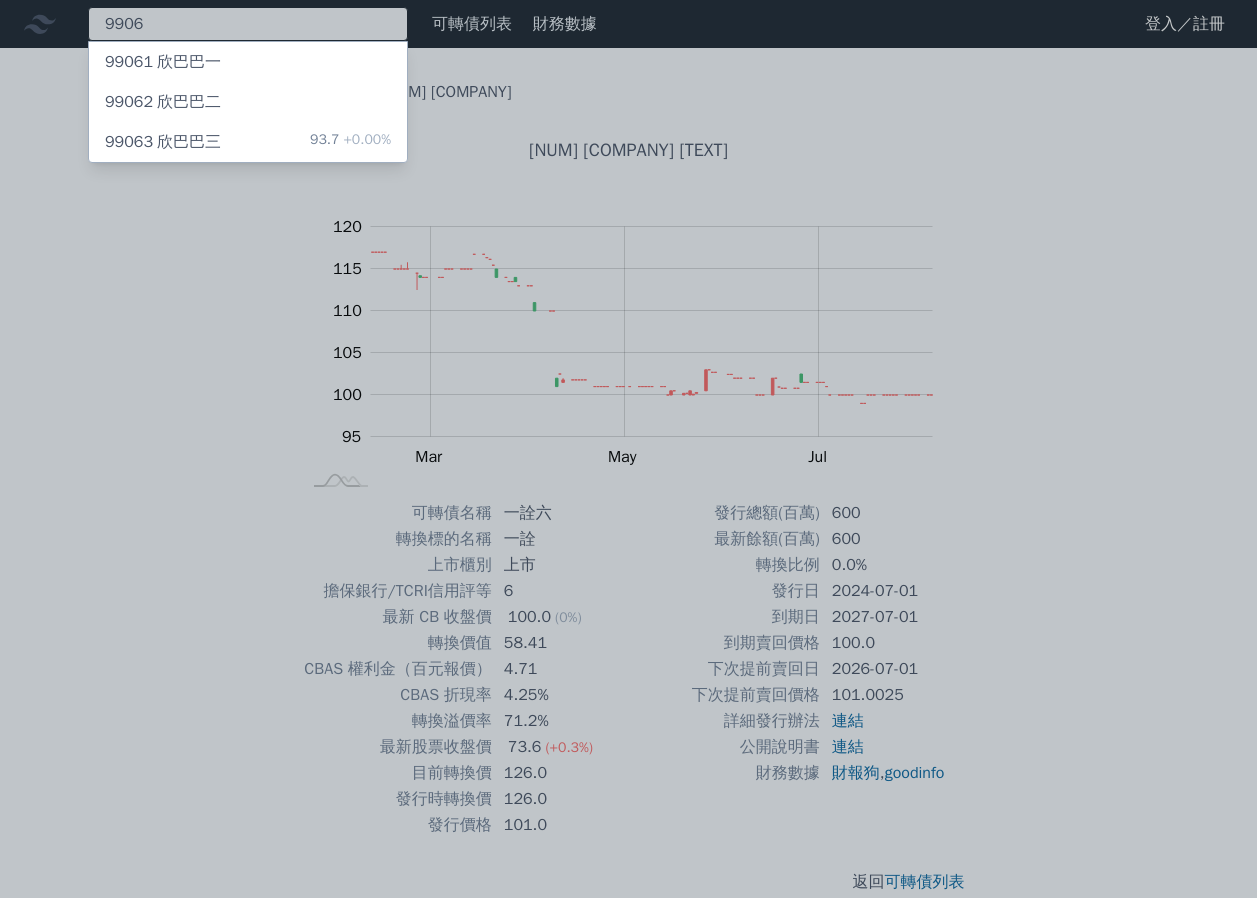 type on "9906" 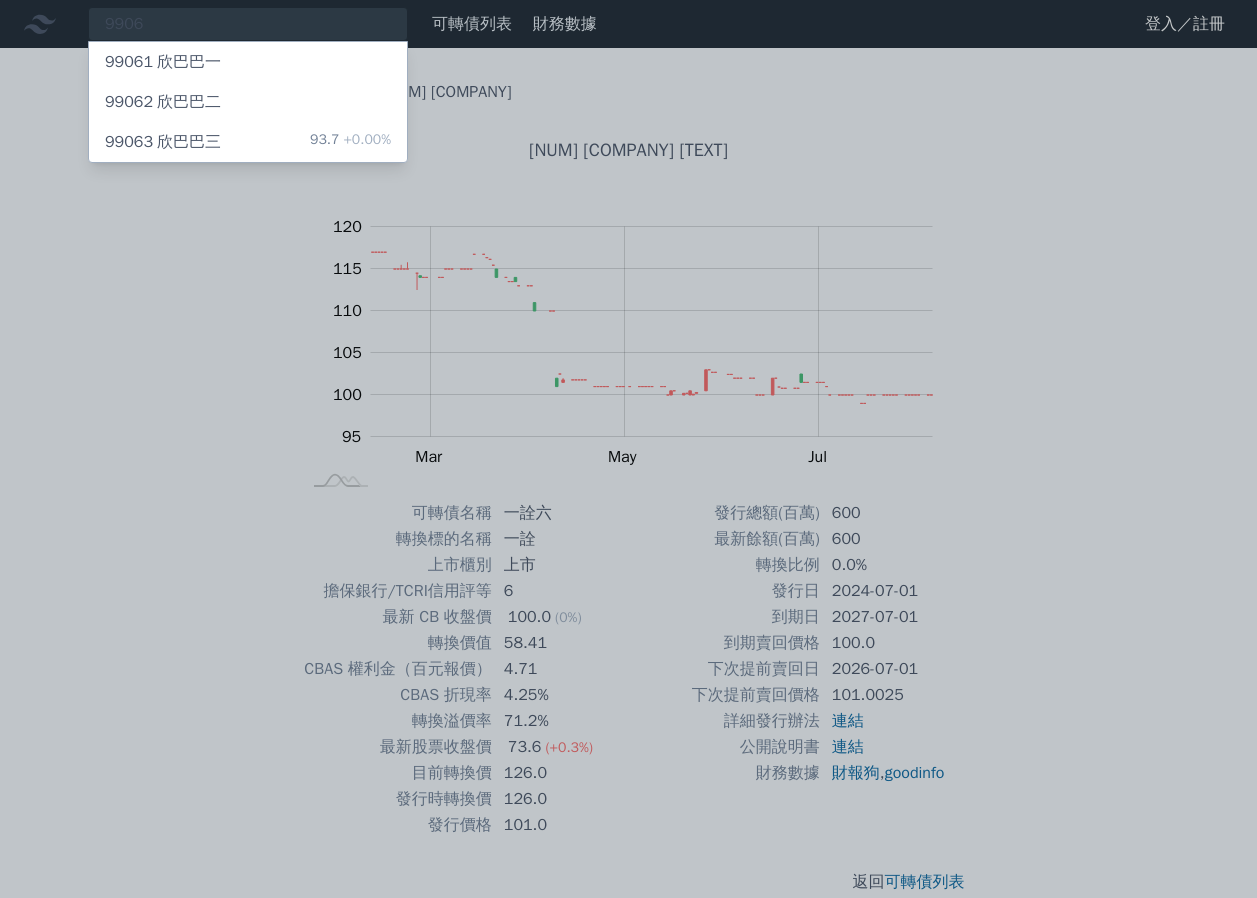 click on "[NUM] [COMPANY]
93.7 +0.00%" at bounding box center (248, 142) 